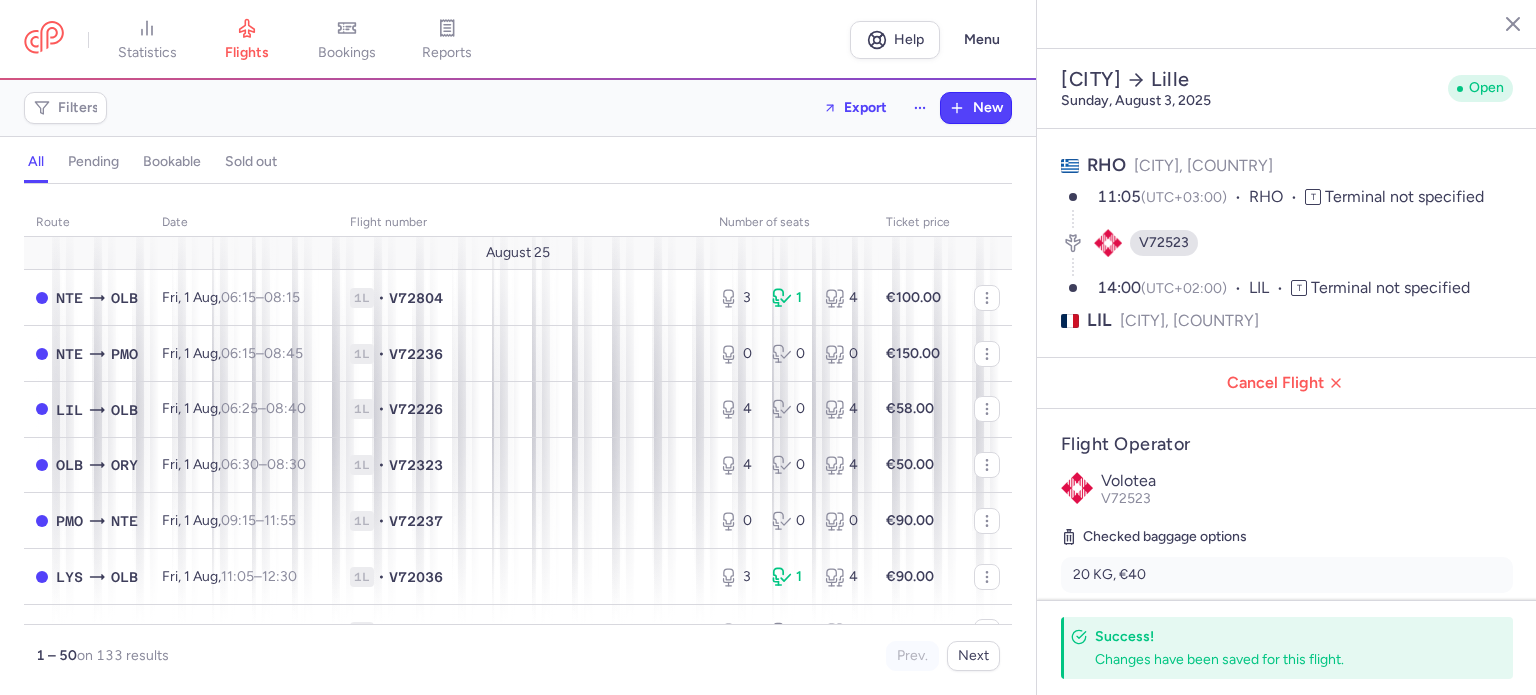 select on "days" 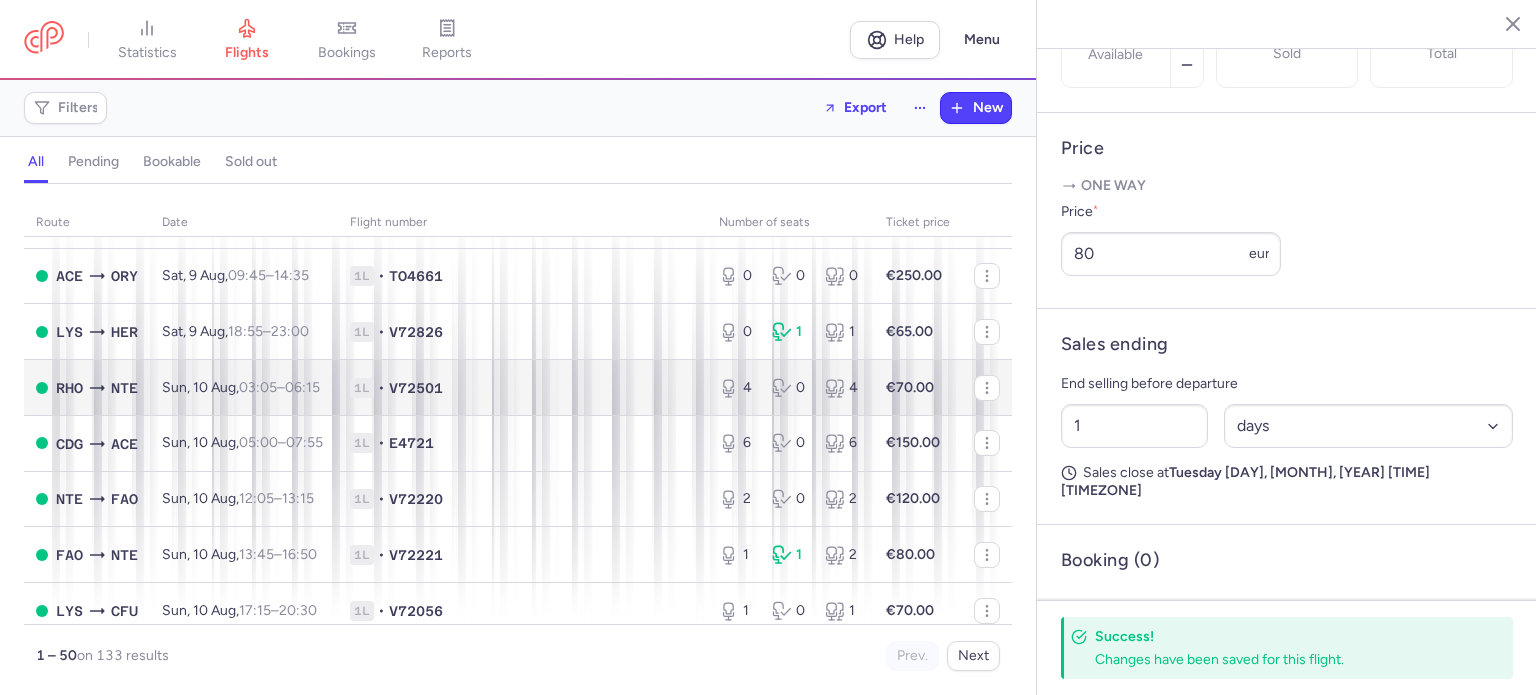 scroll, scrollTop: 2496, scrollLeft: 0, axis: vertical 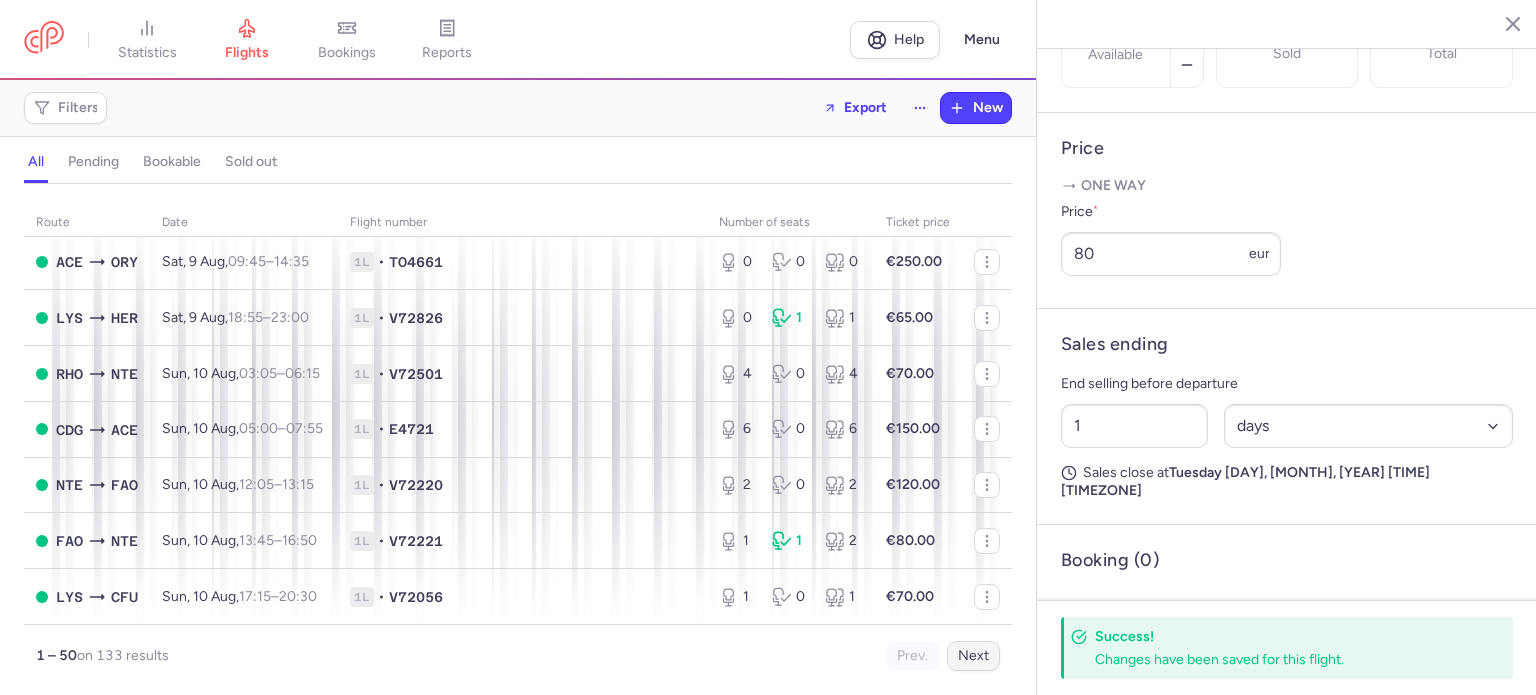 drag, startPoint x: 968, startPoint y: 672, endPoint x: 968, endPoint y: 657, distance: 15 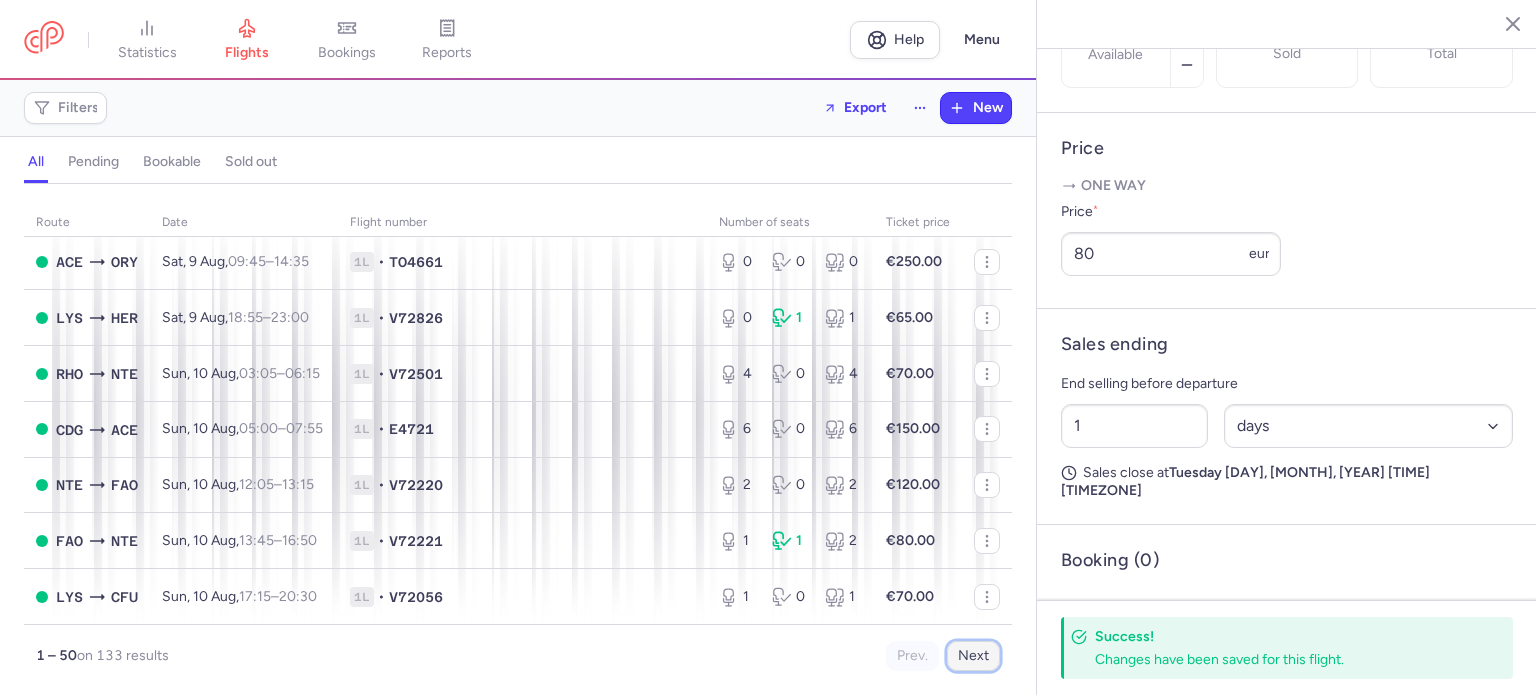 click on "Next" at bounding box center (973, 656) 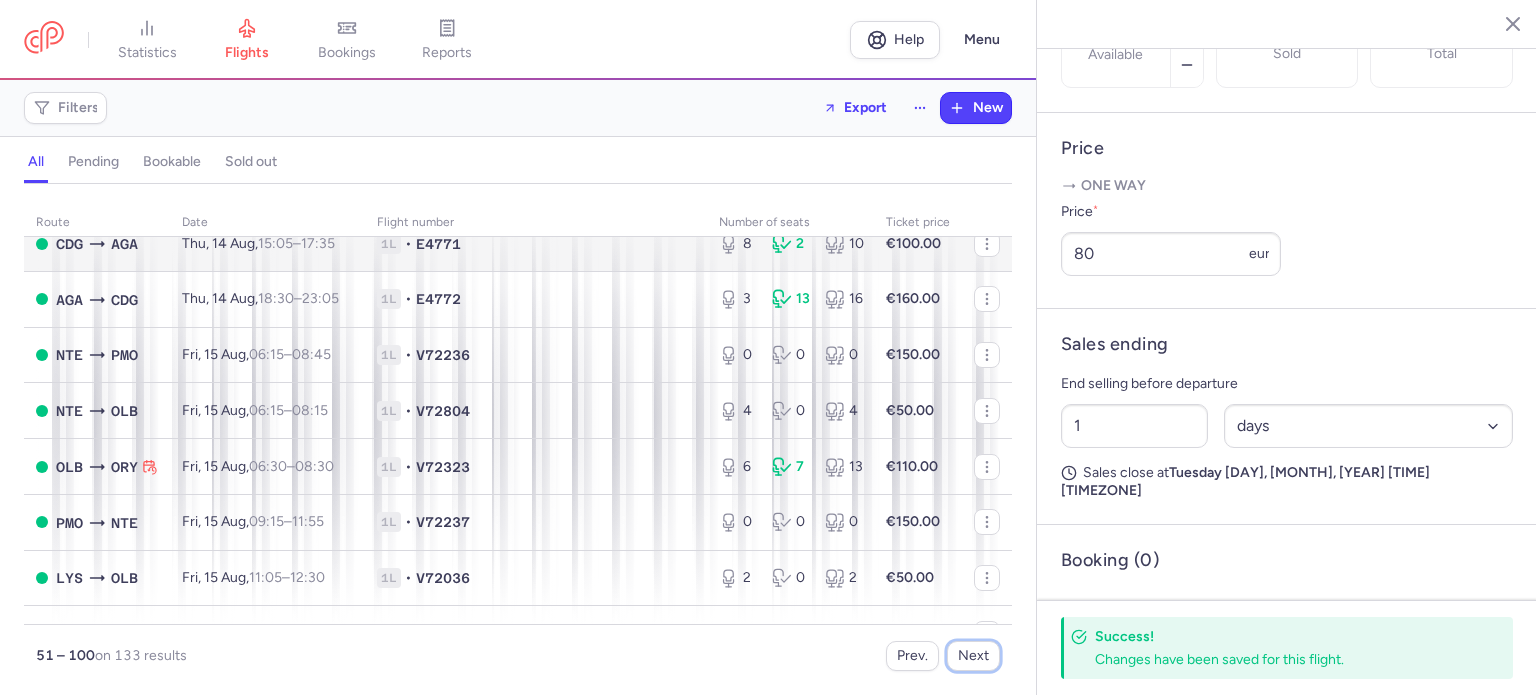 scroll, scrollTop: 500, scrollLeft: 0, axis: vertical 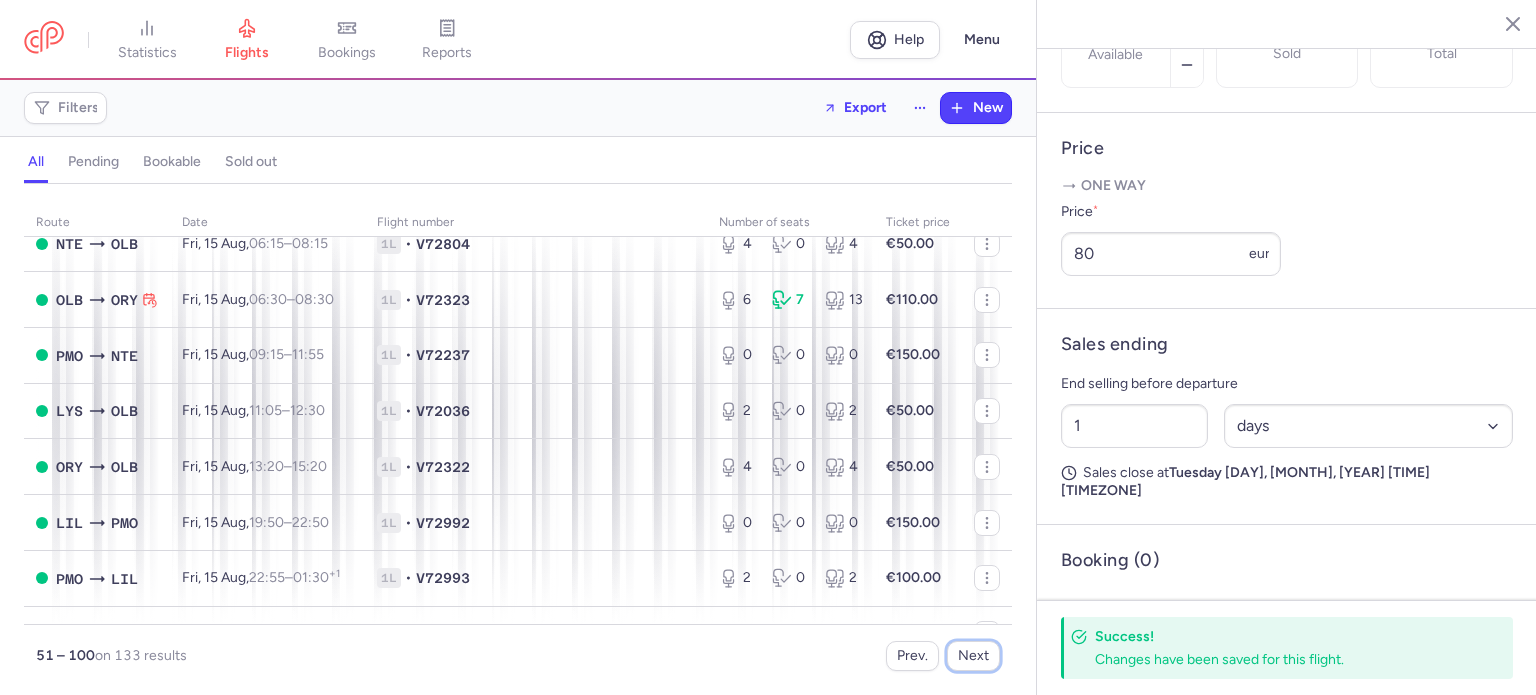 type 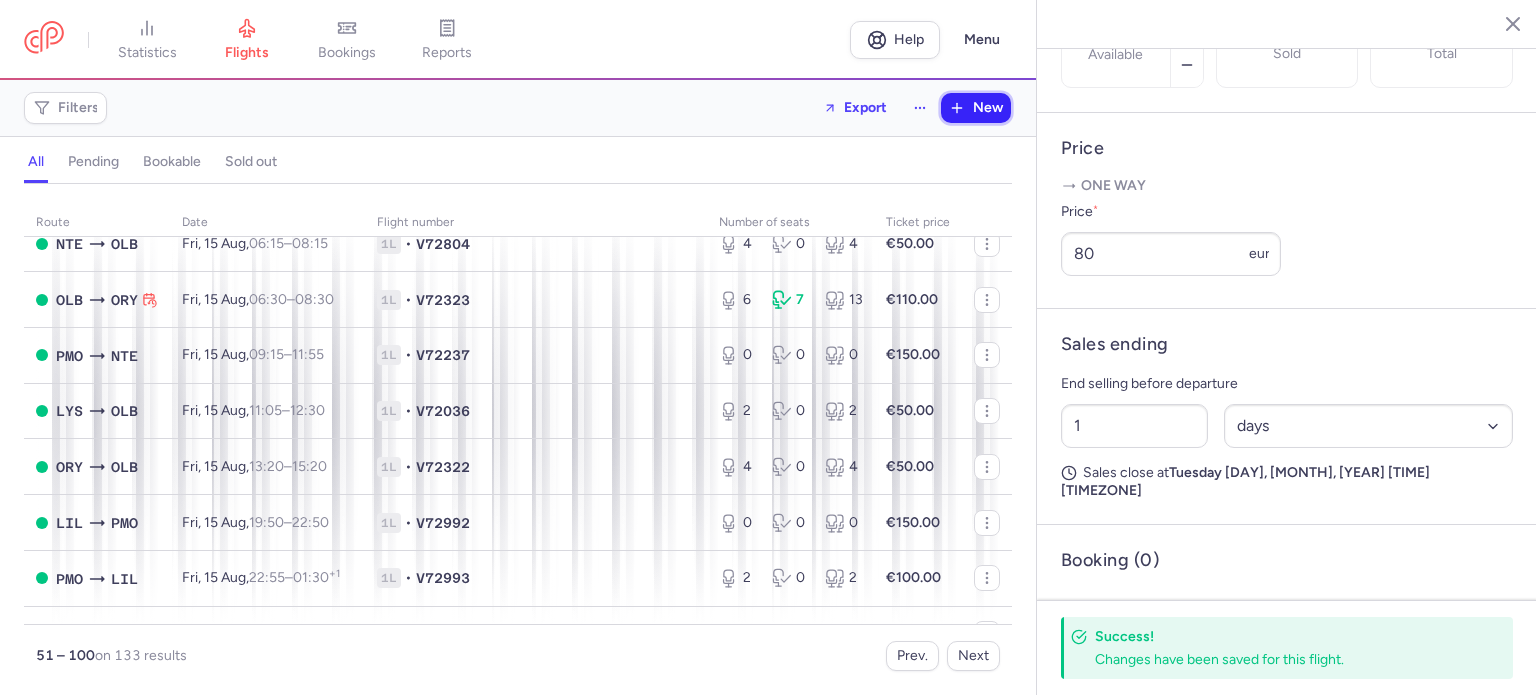click on "New" at bounding box center (976, 108) 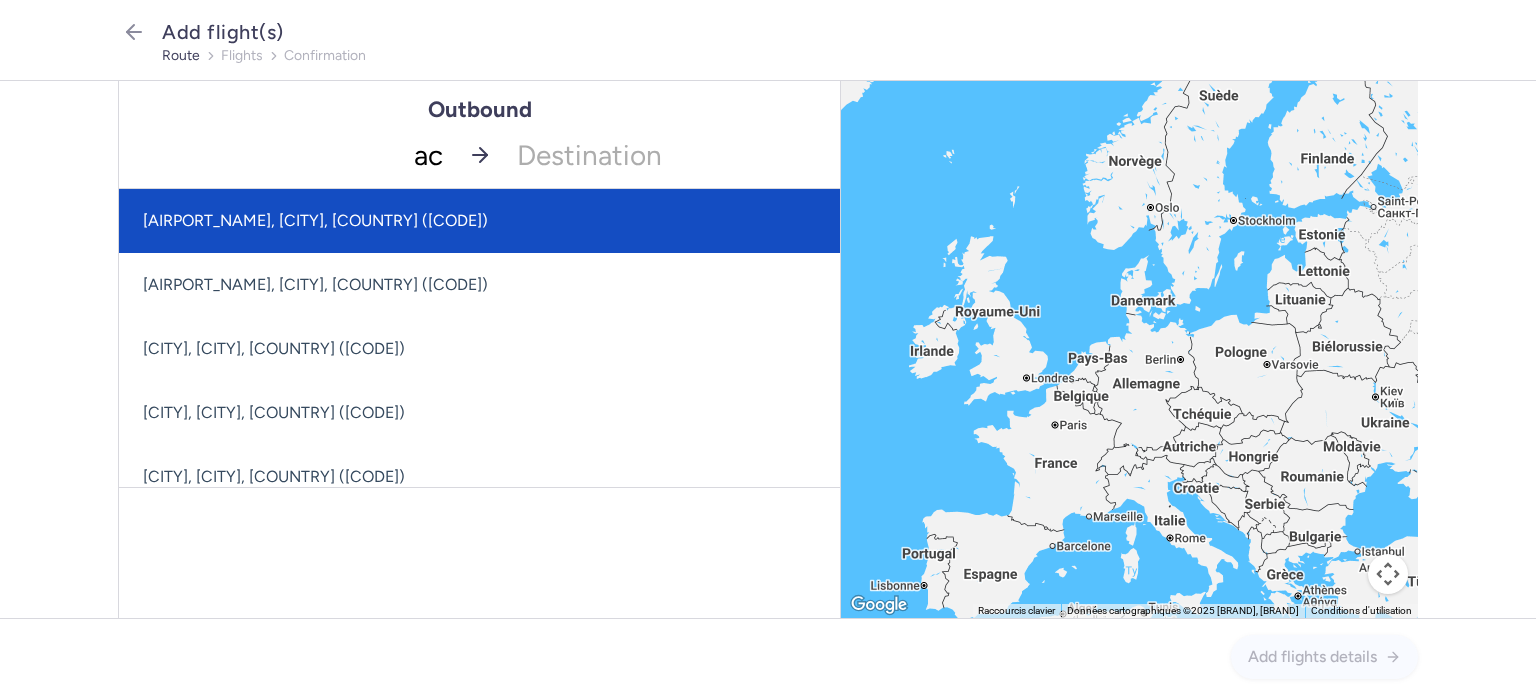 type on "ace" 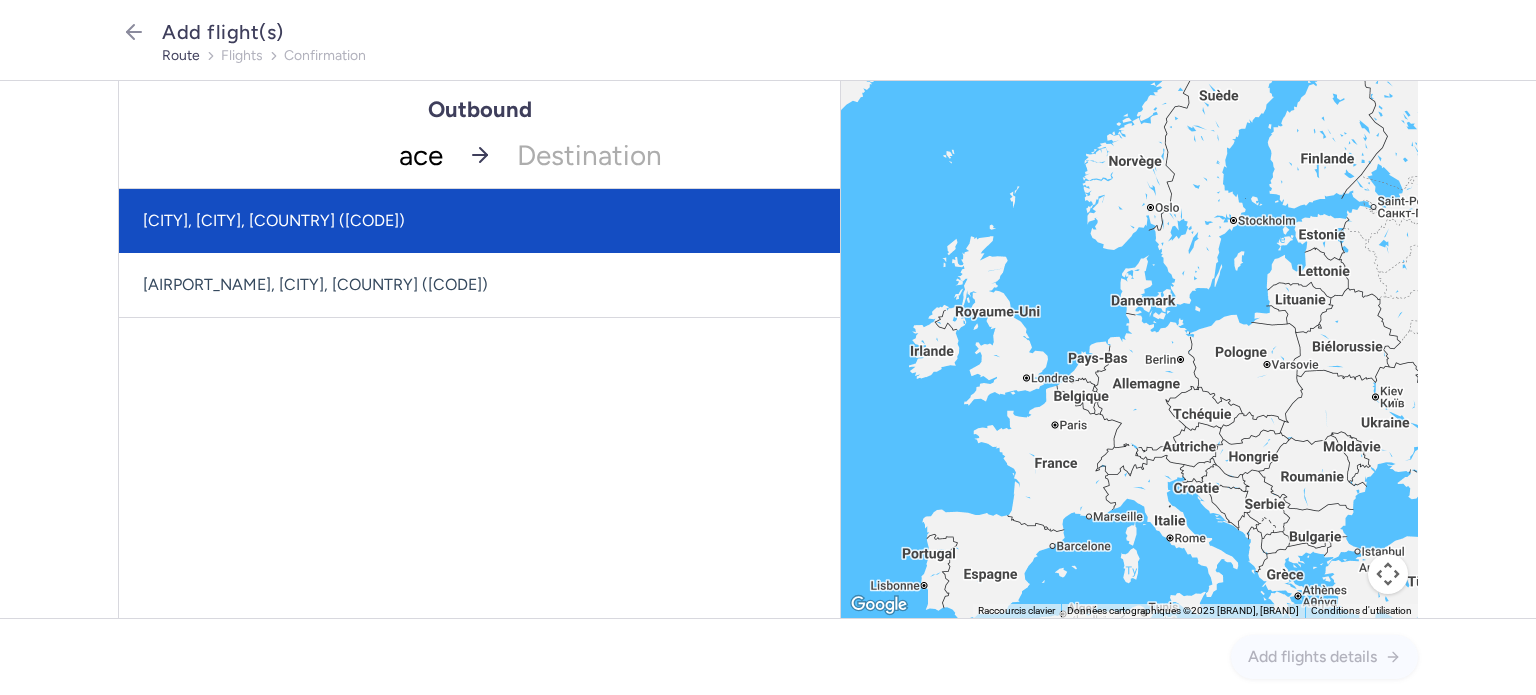 click on "[CITY], [CITY], [COUNTRY] ([CODE])" at bounding box center [479, 221] 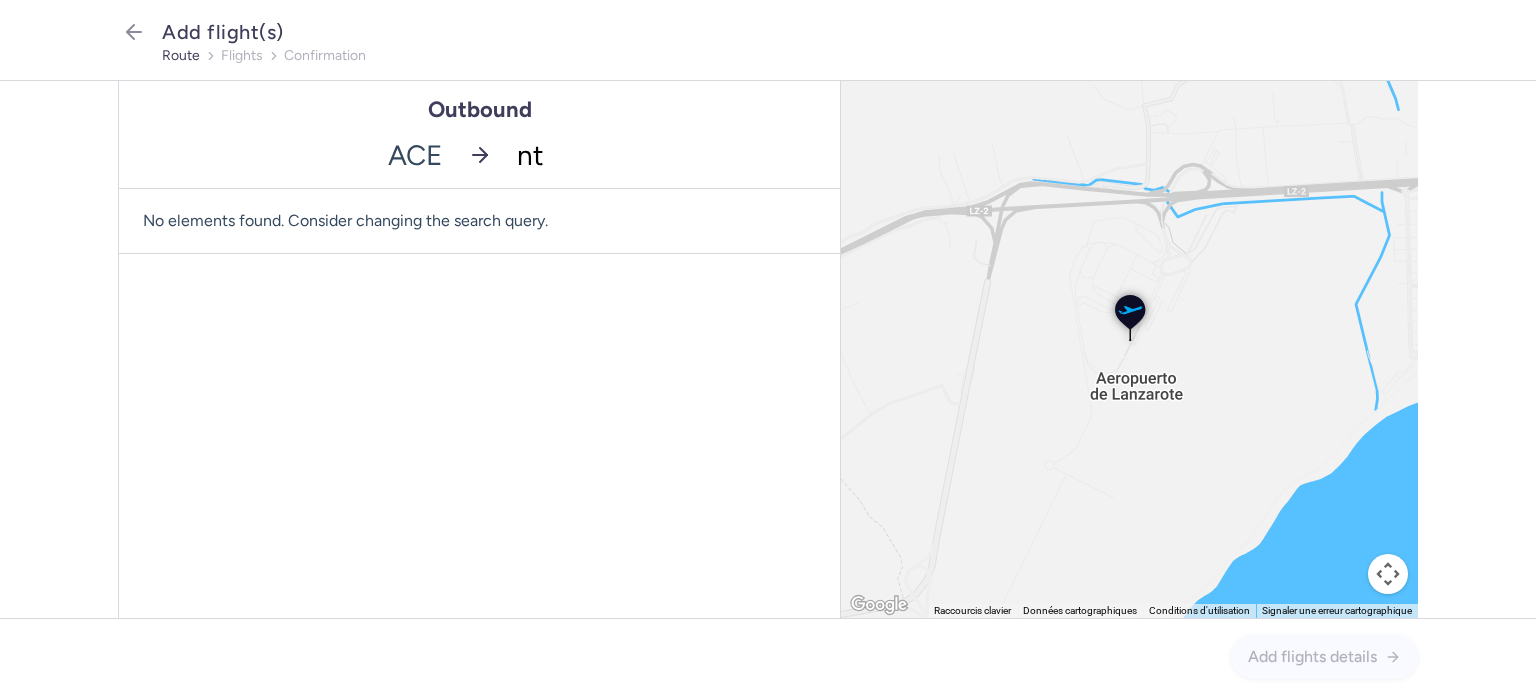 type on "nte" 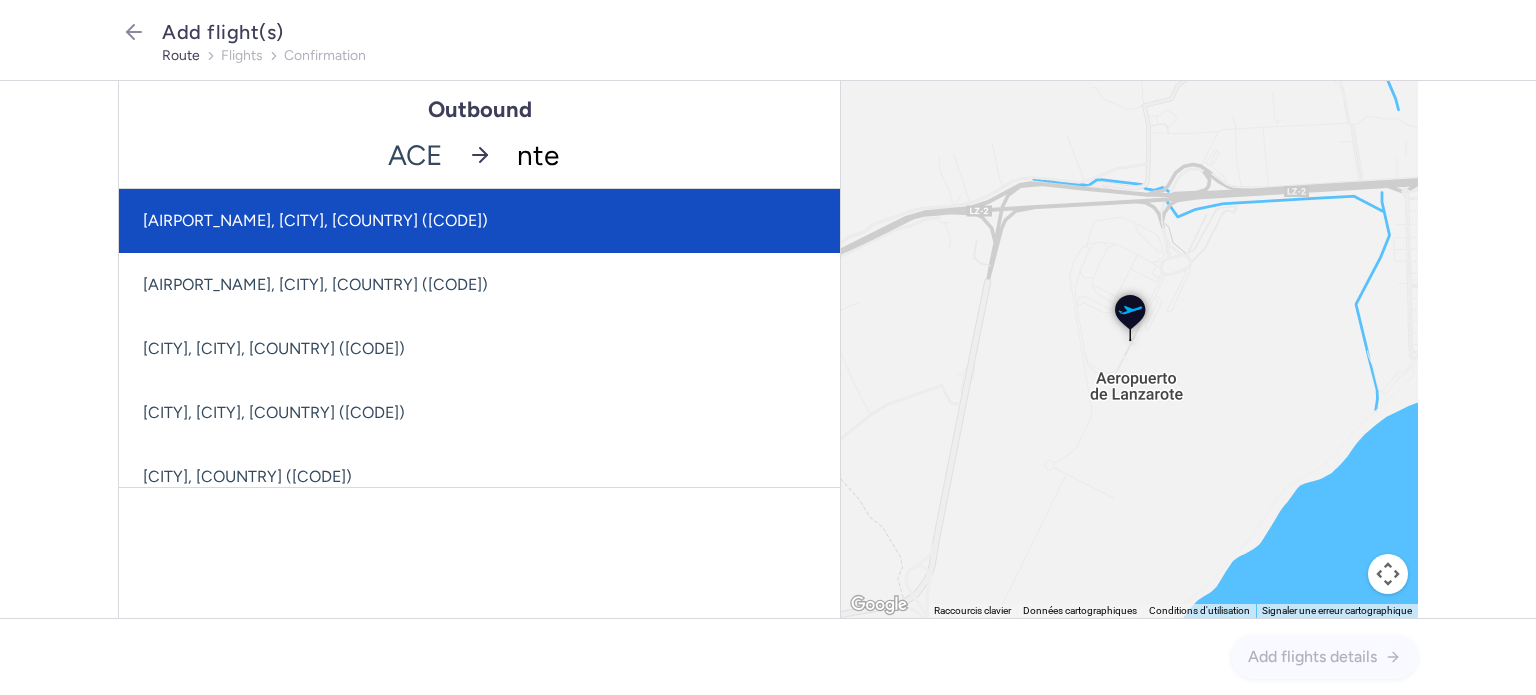 click on "[AIRPORT_NAME], [CITY], [COUNTRY] ([CODE])" at bounding box center [479, 221] 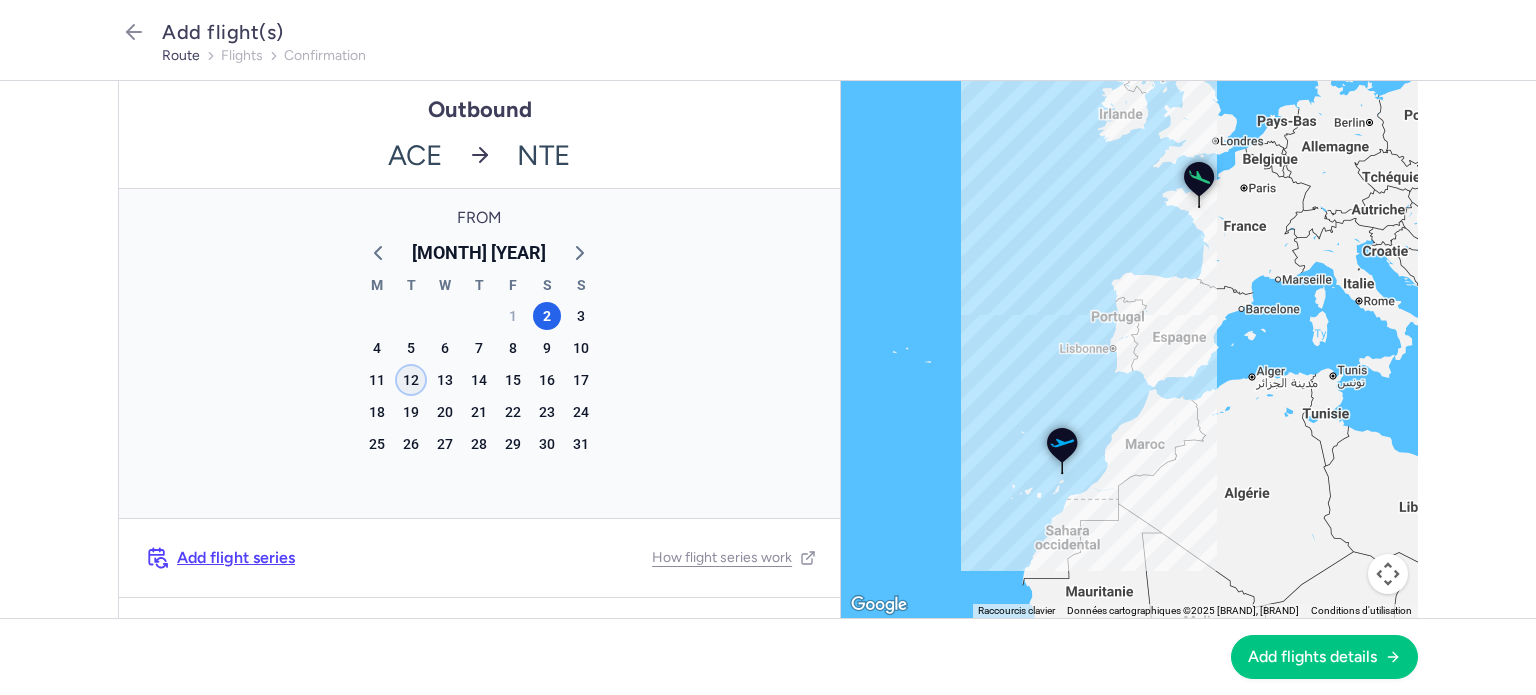 click on "12" 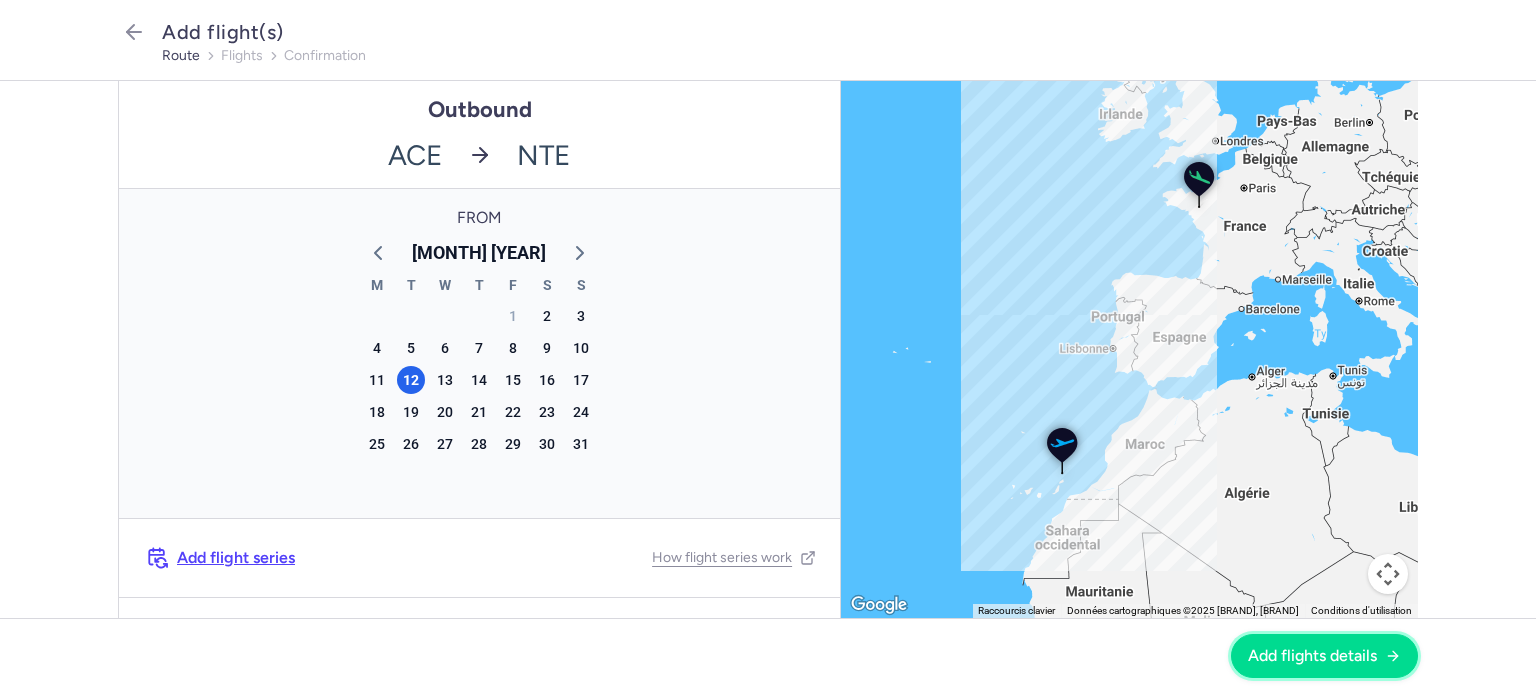 click on "Add flights details" at bounding box center [1324, 656] 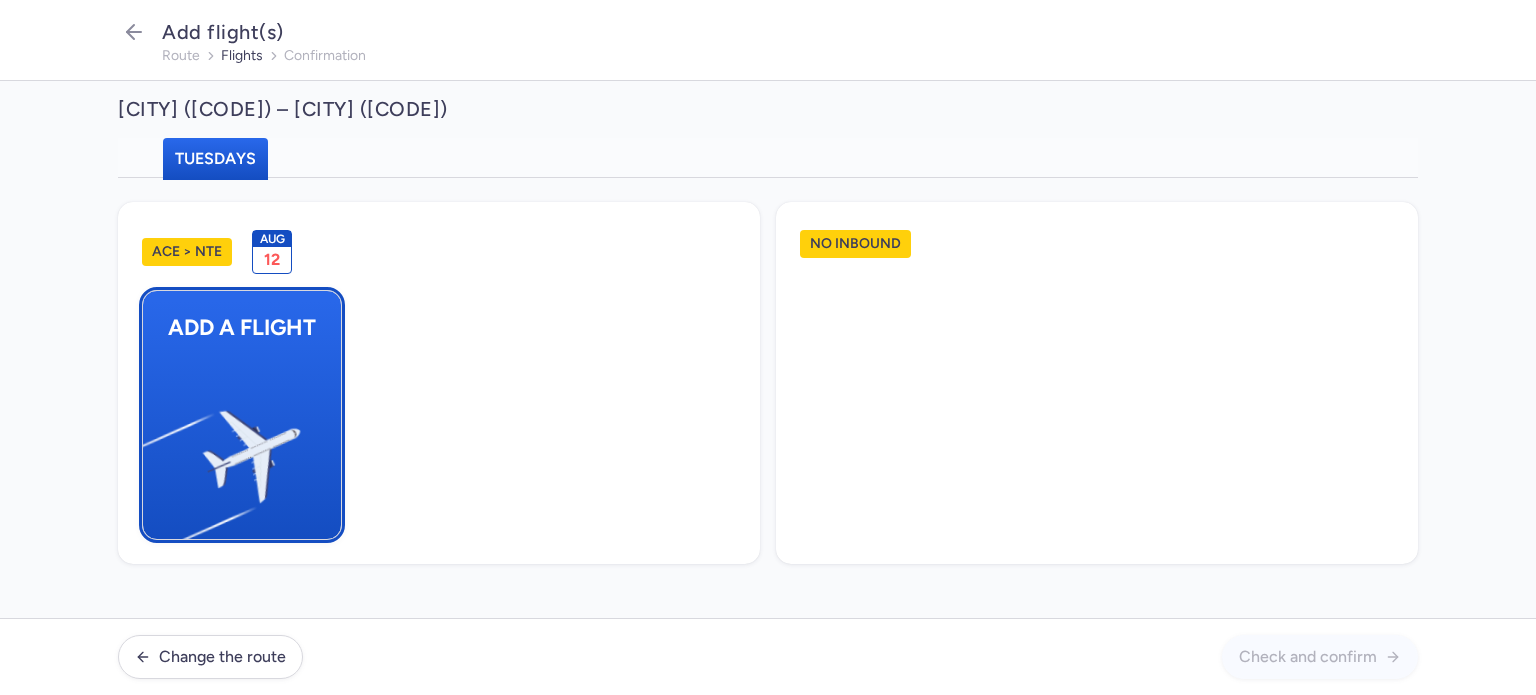 click at bounding box center (153, 448) 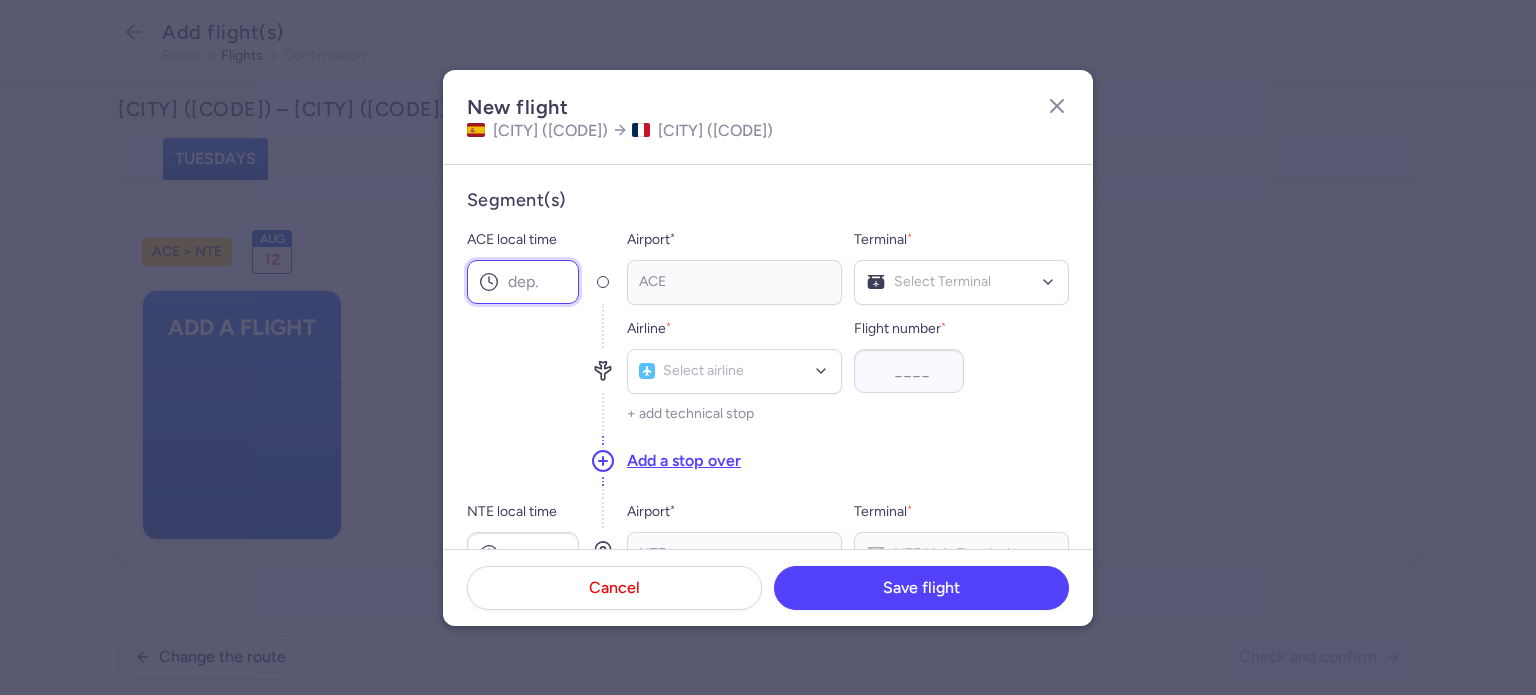 click on "ACE local time" at bounding box center [523, 282] 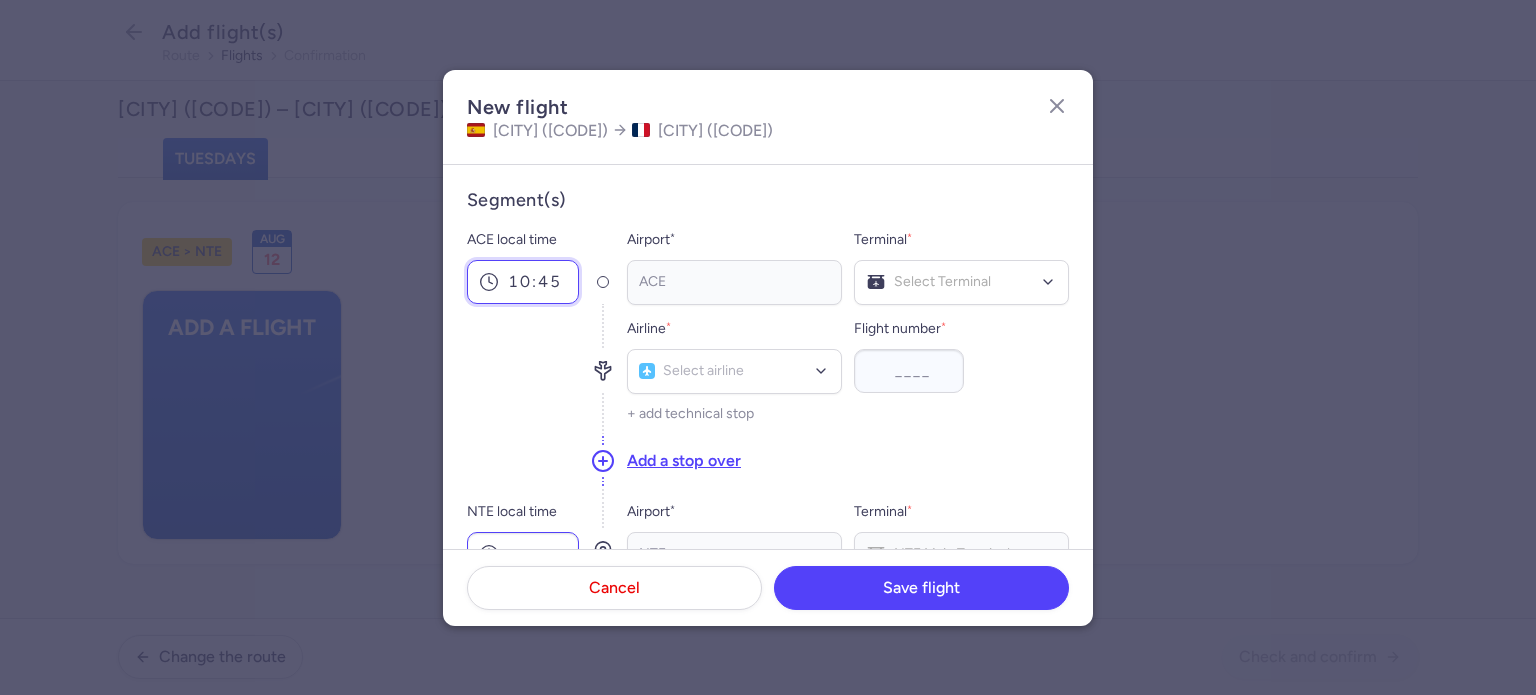 type on "10:45" 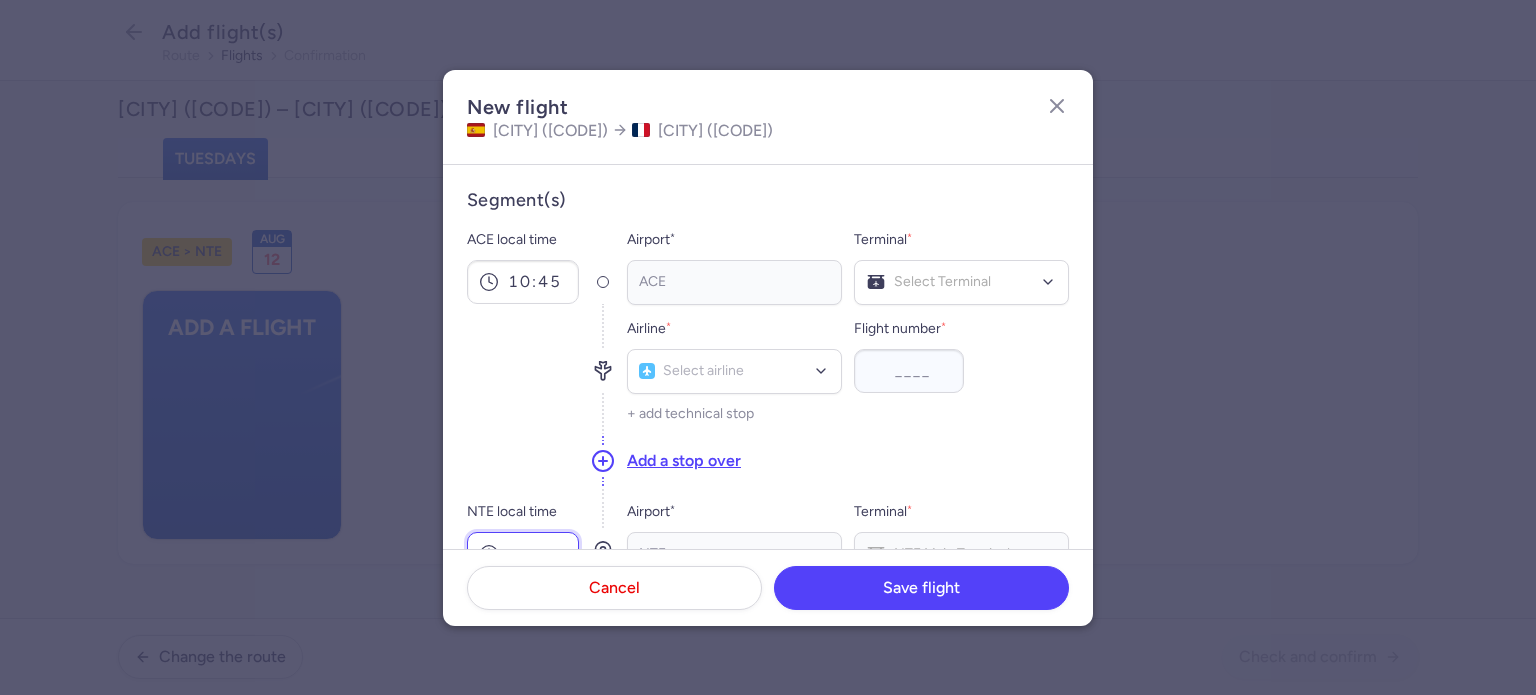 click on "NTE local time" at bounding box center (523, 554) 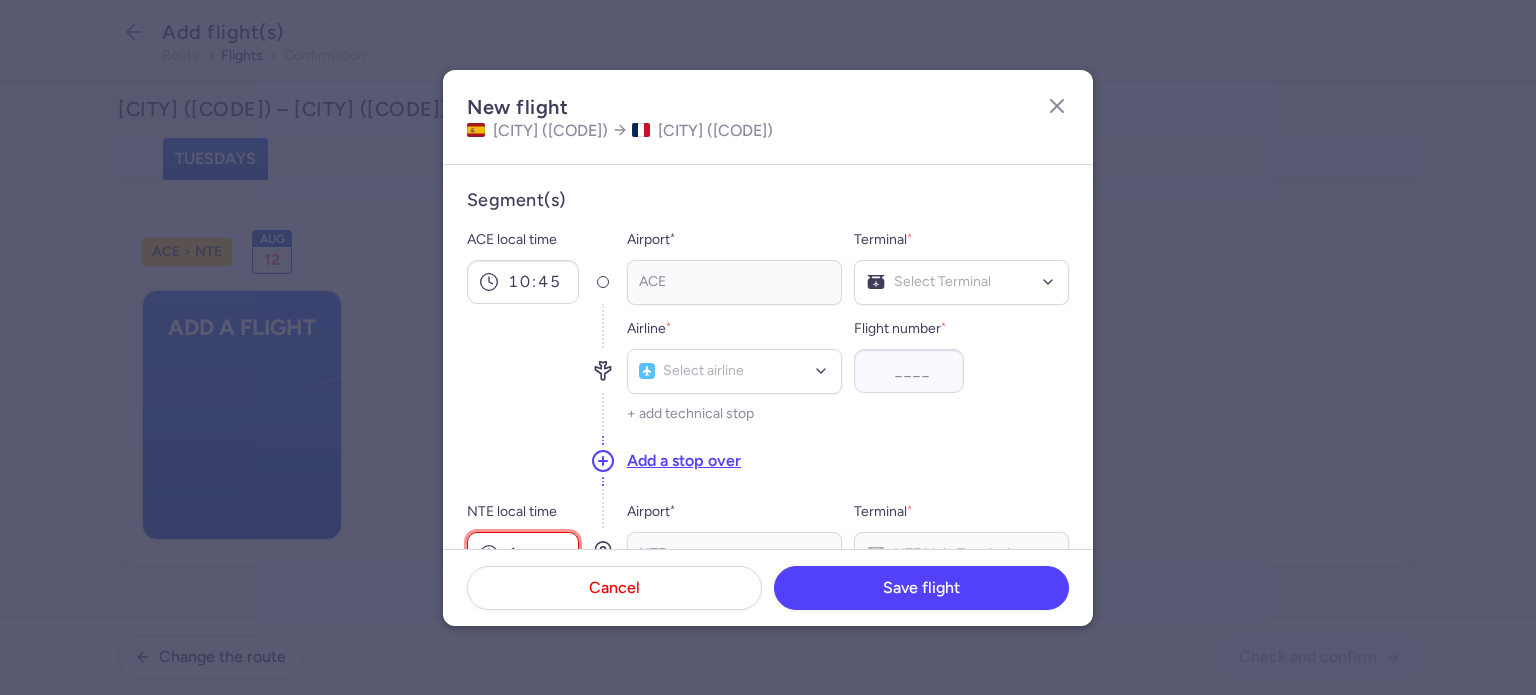 scroll, scrollTop: 13, scrollLeft: 0, axis: vertical 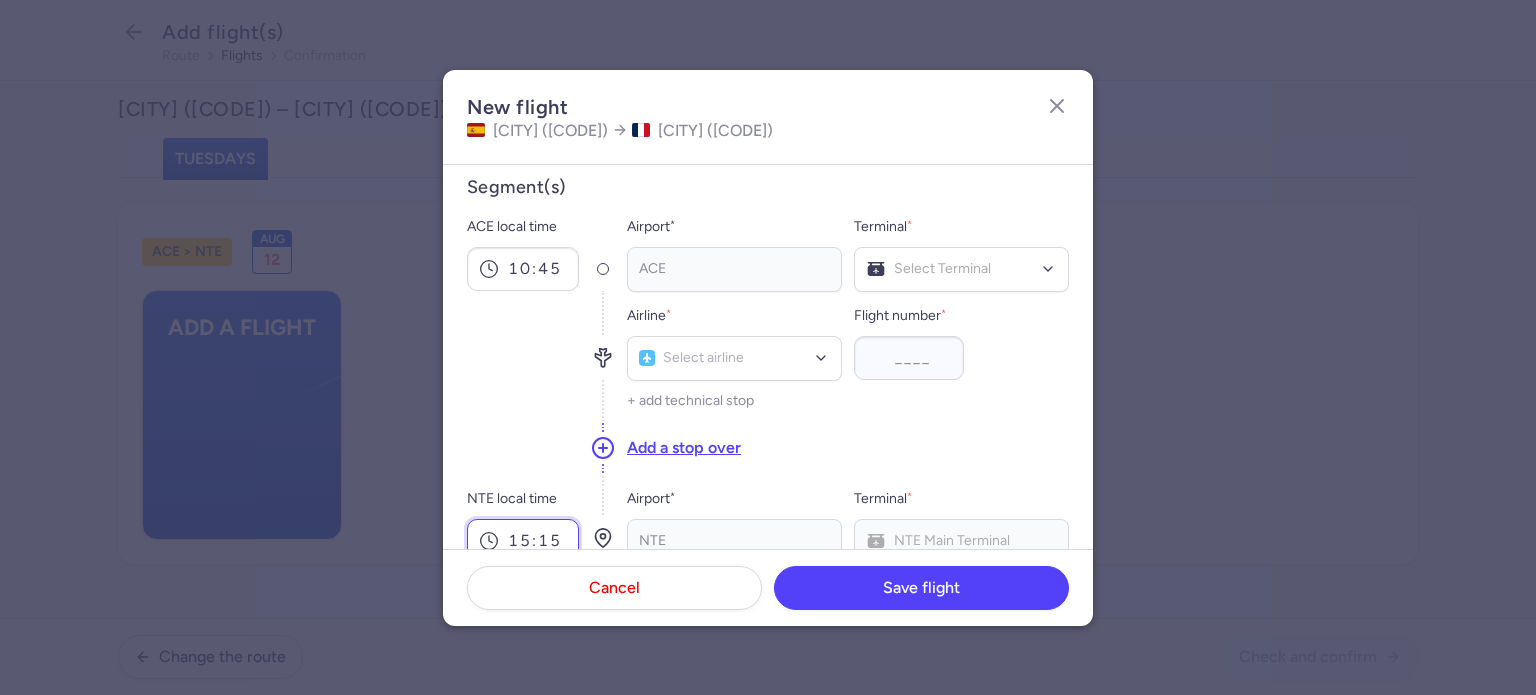 type on "15:15" 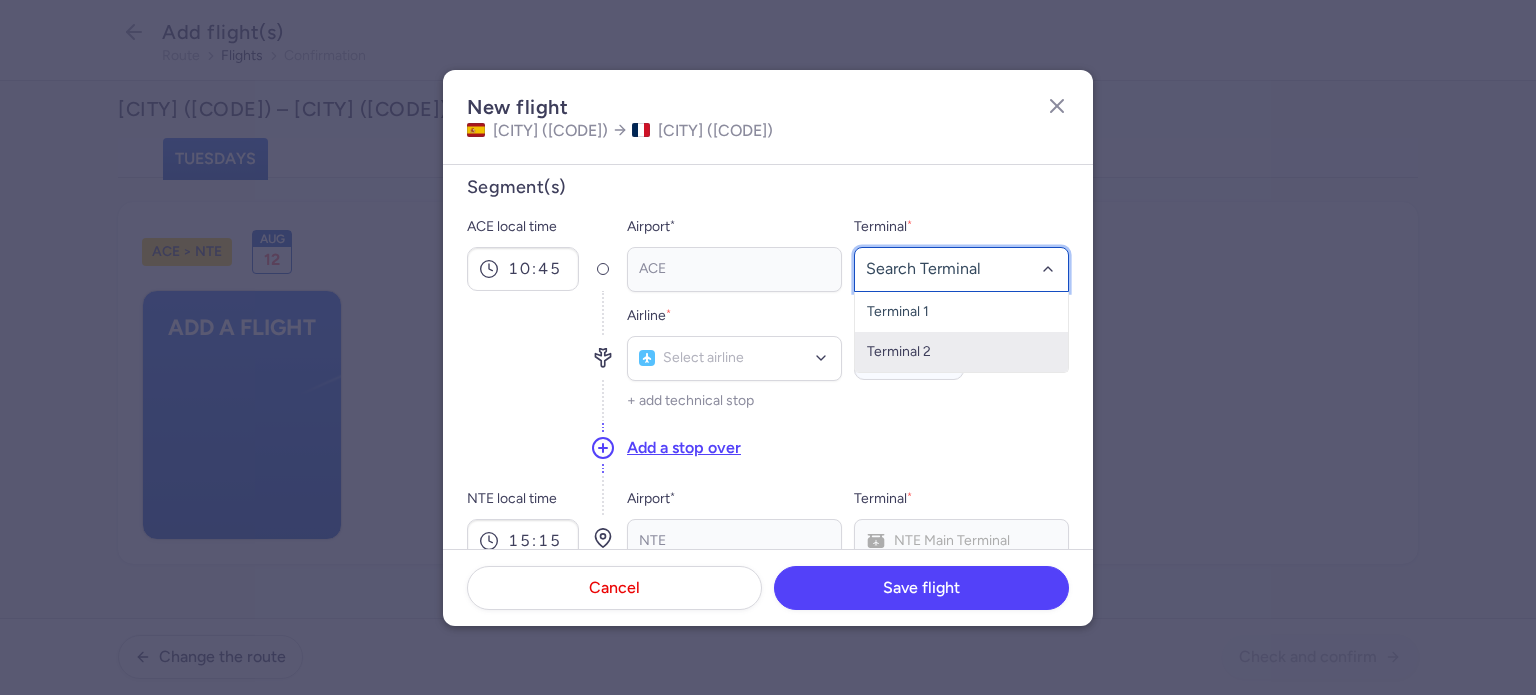 click on "Terminal 2" 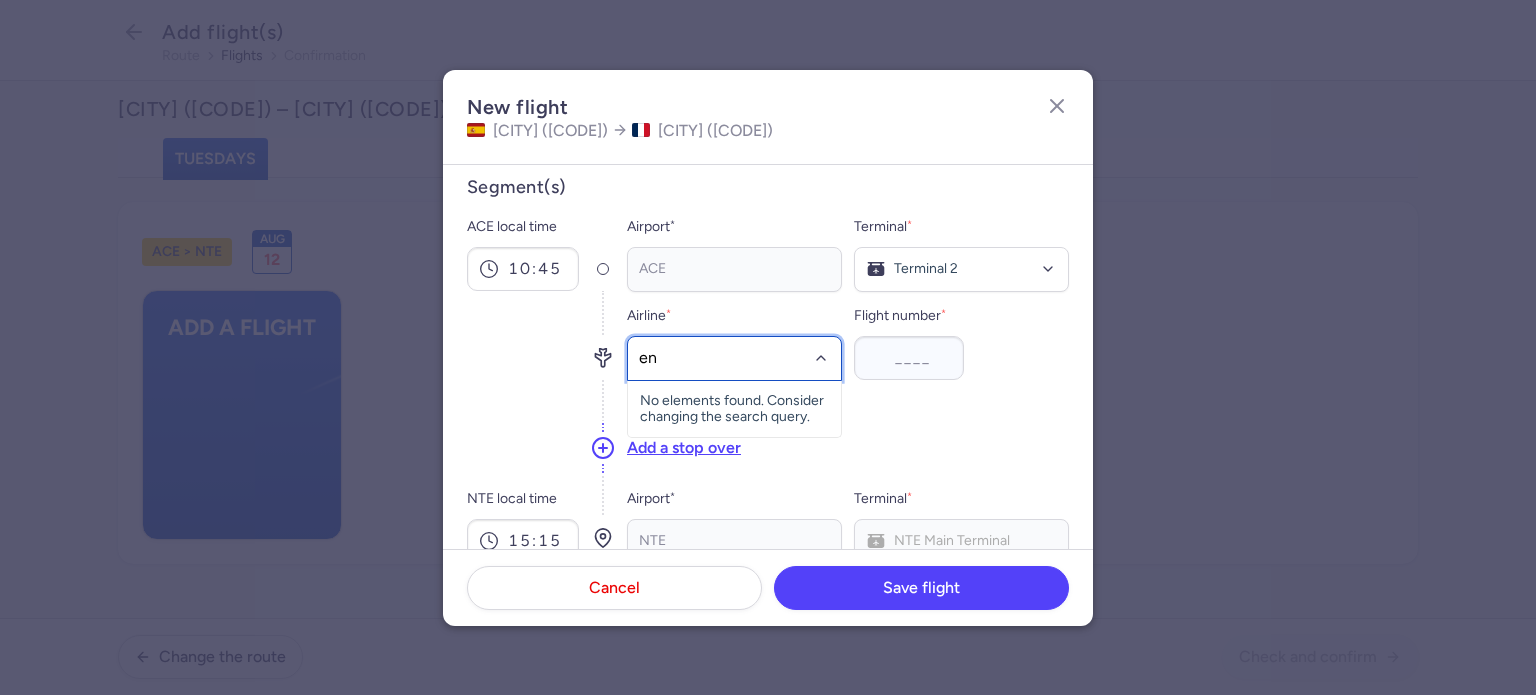 type on "ent" 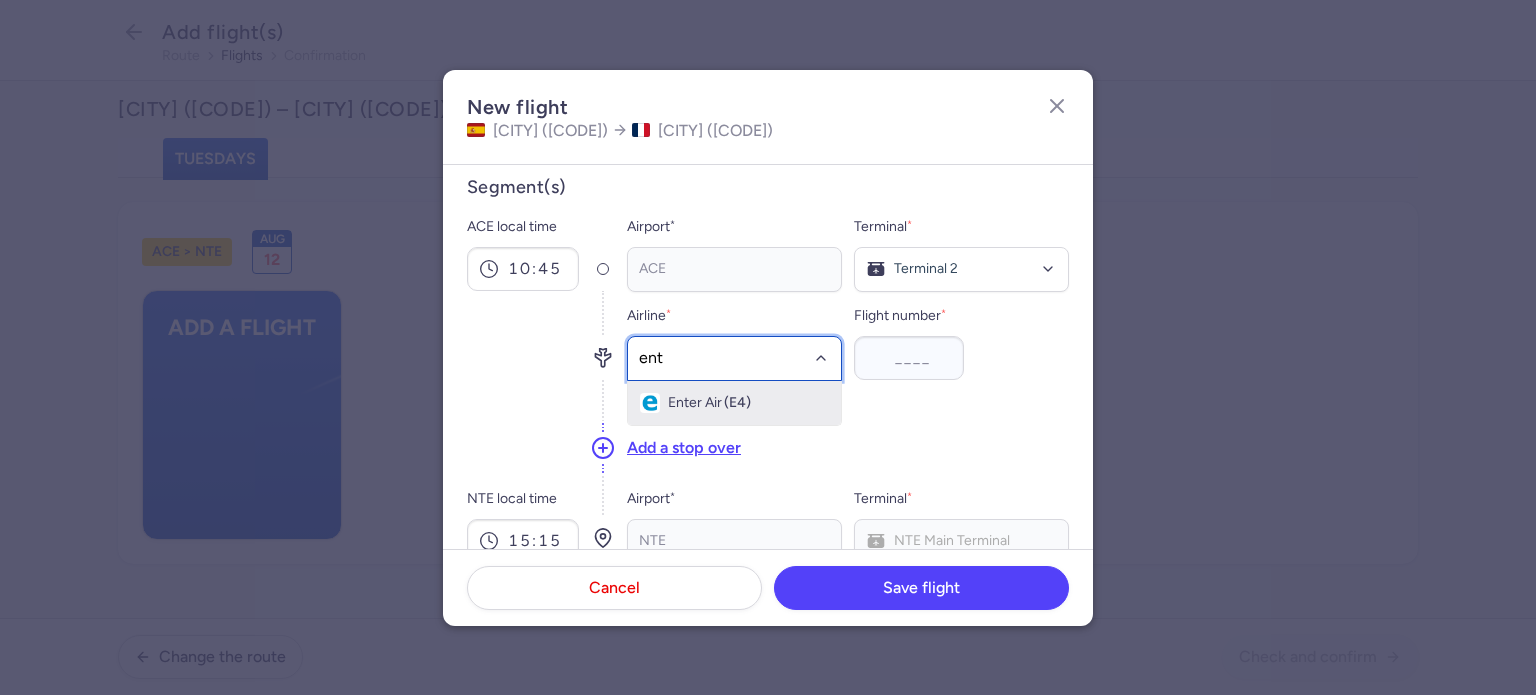 drag, startPoint x: 702, startPoint y: 403, endPoint x: 752, endPoint y: 401, distance: 50.039986 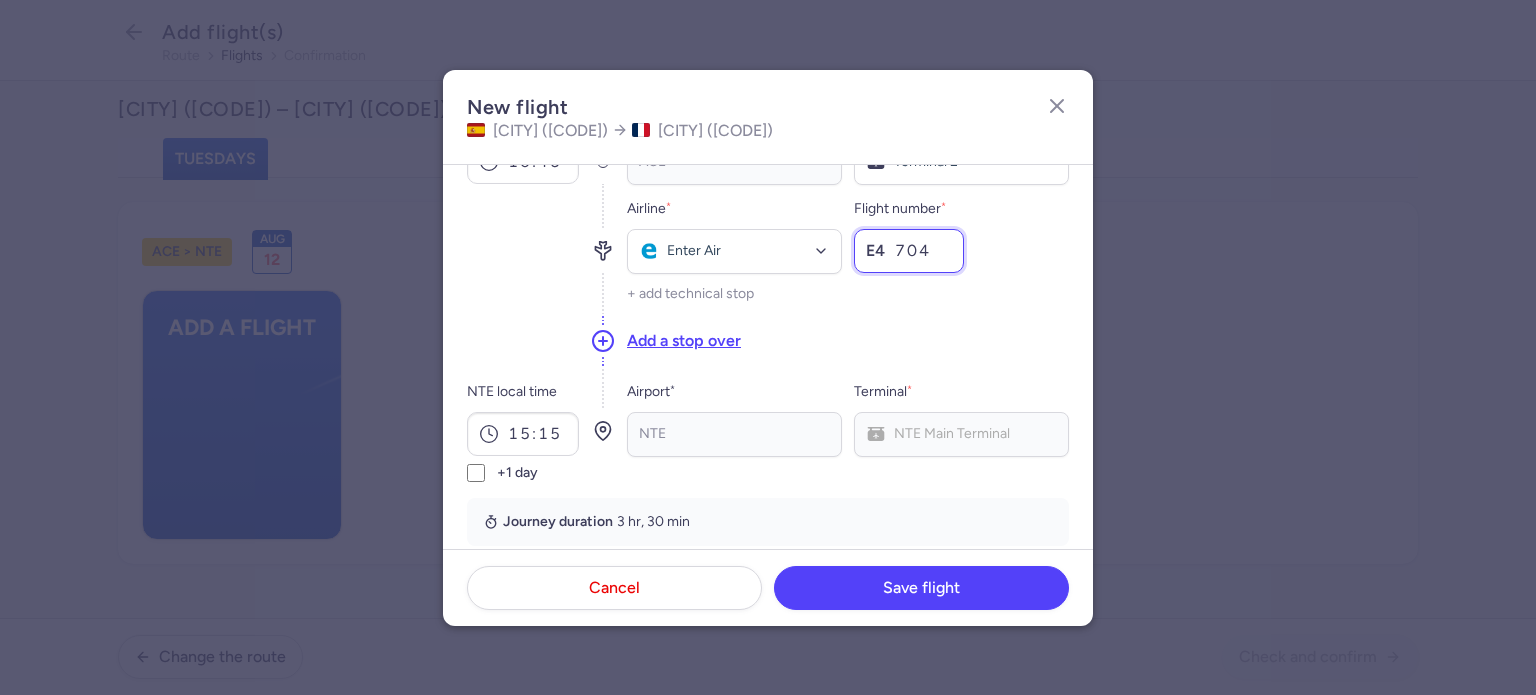 scroll, scrollTop: 313, scrollLeft: 0, axis: vertical 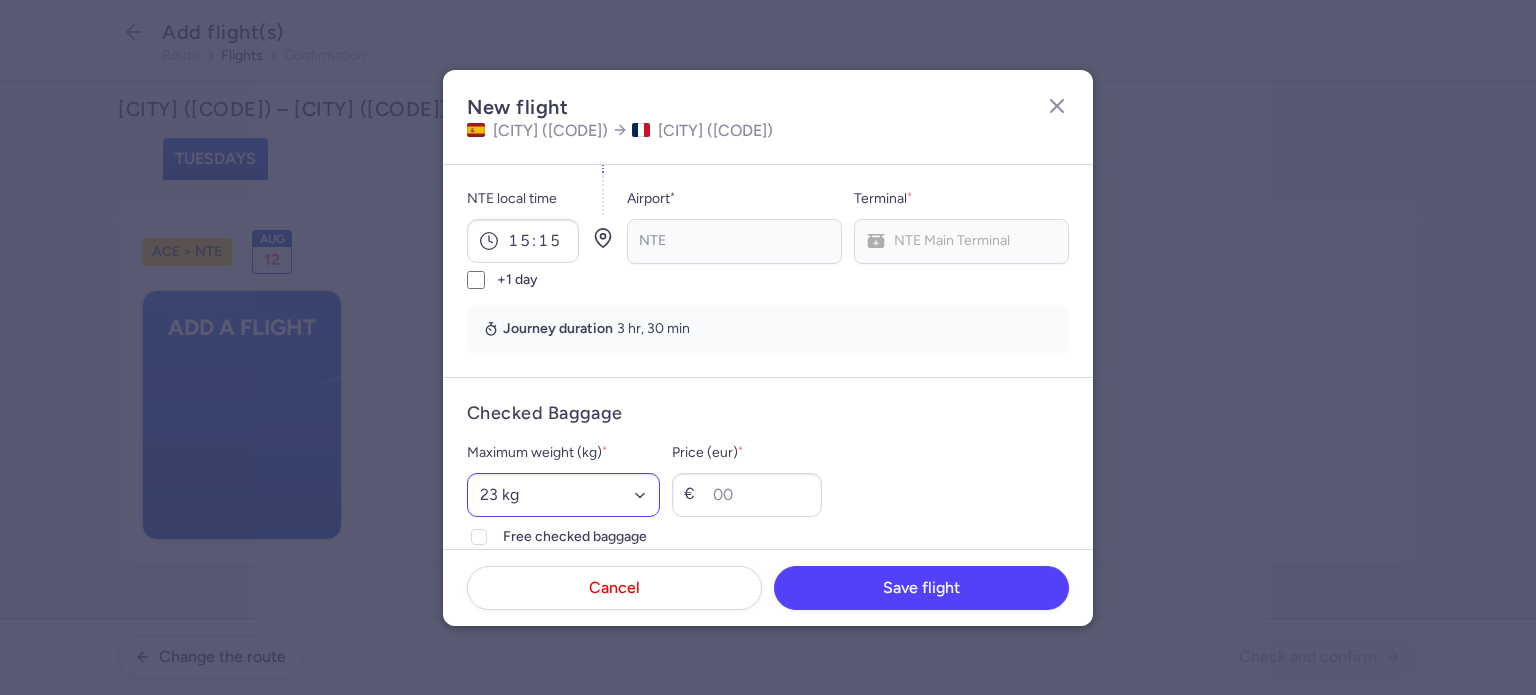 type on "704" 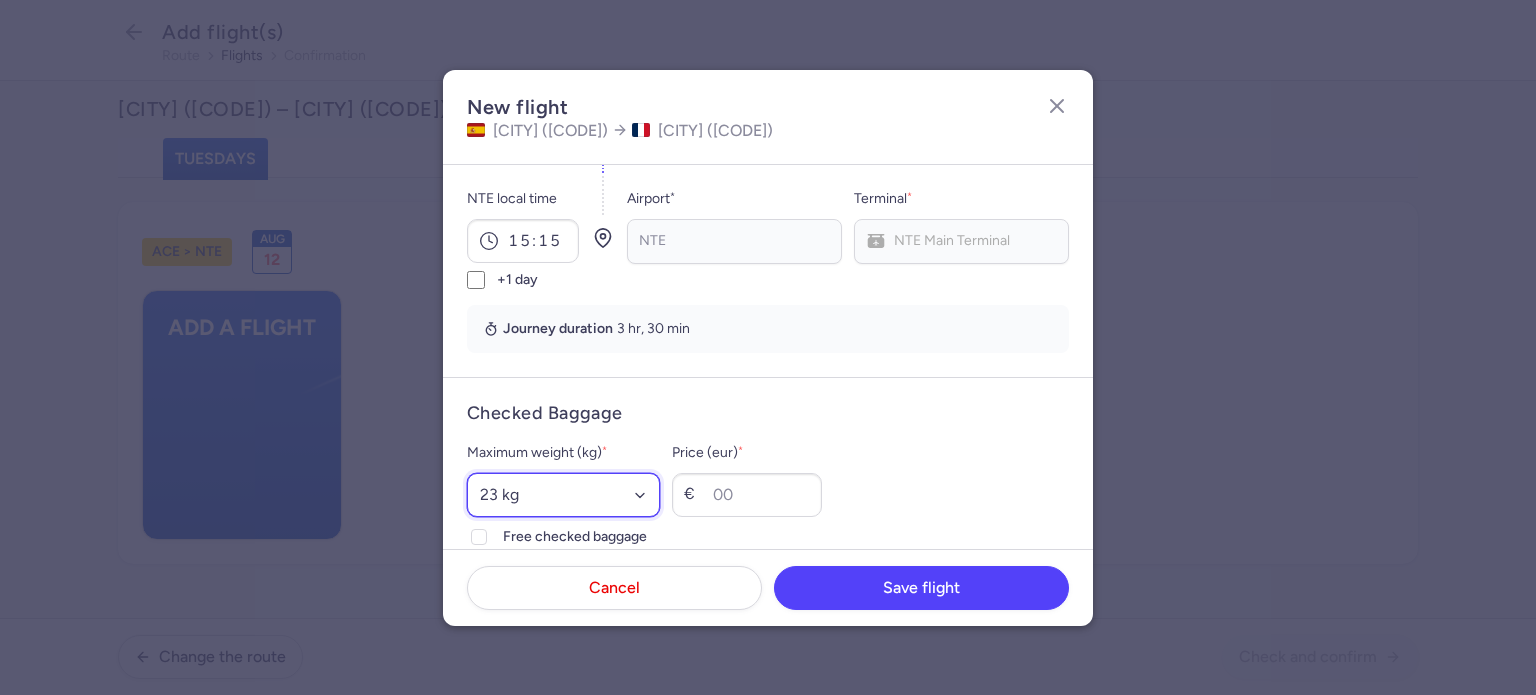 click on "Select an option 15 kg 16 kg 17 kg 18 kg 19 kg 20 kg 21 kg 22 kg 23 kg 24 kg 25 kg 26 kg 27 kg 28 kg 29 kg 30 kg 31 kg 32 kg 33 kg 34 kg 35 kg" at bounding box center (563, 495) 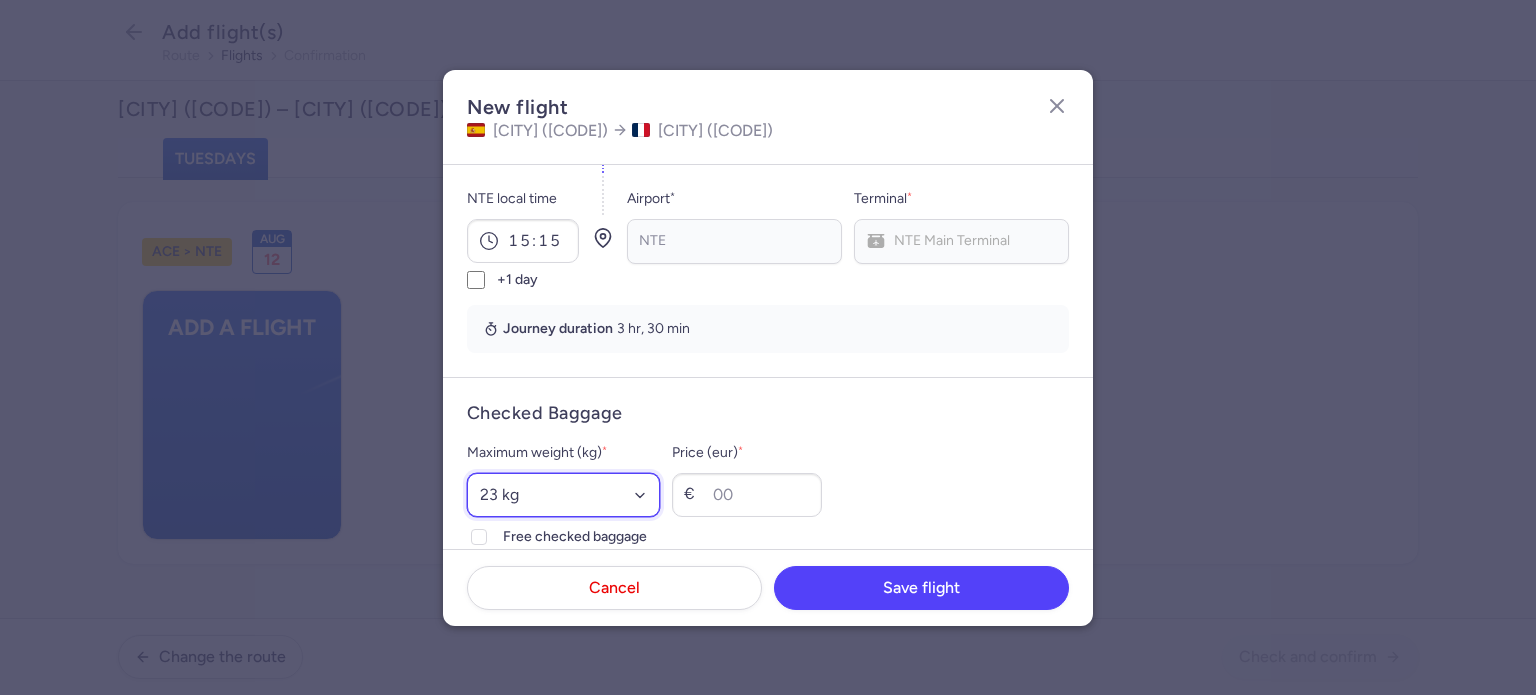 select on "20" 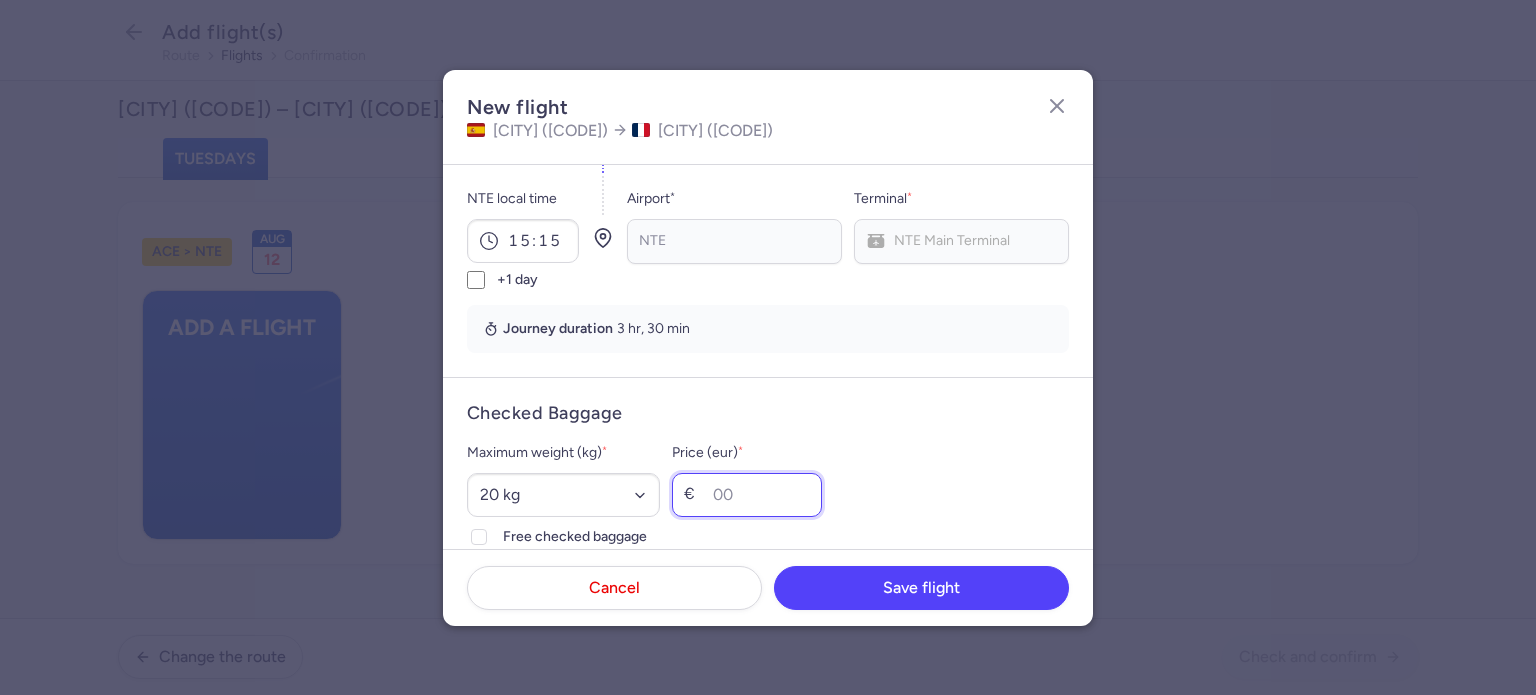 click on "Price (eur)  *" at bounding box center [747, 495] 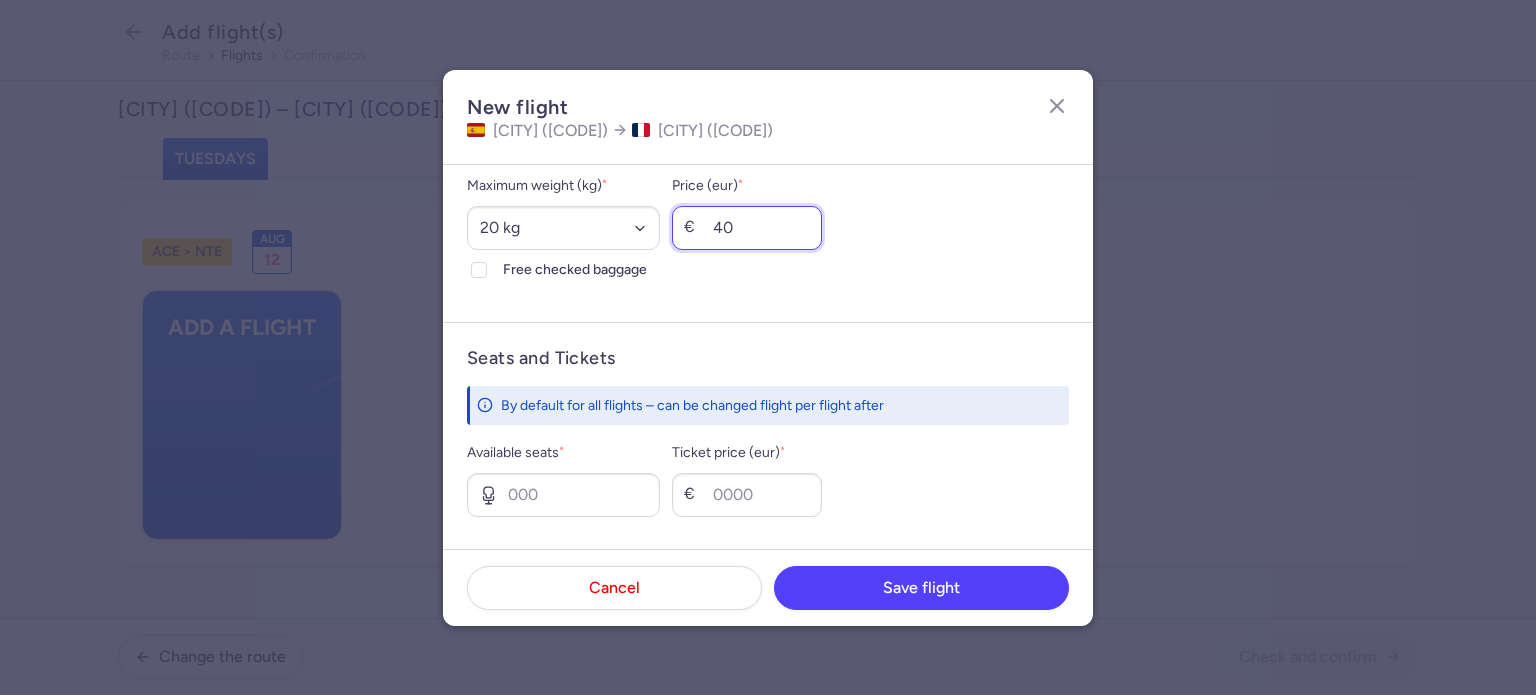 scroll, scrollTop: 613, scrollLeft: 0, axis: vertical 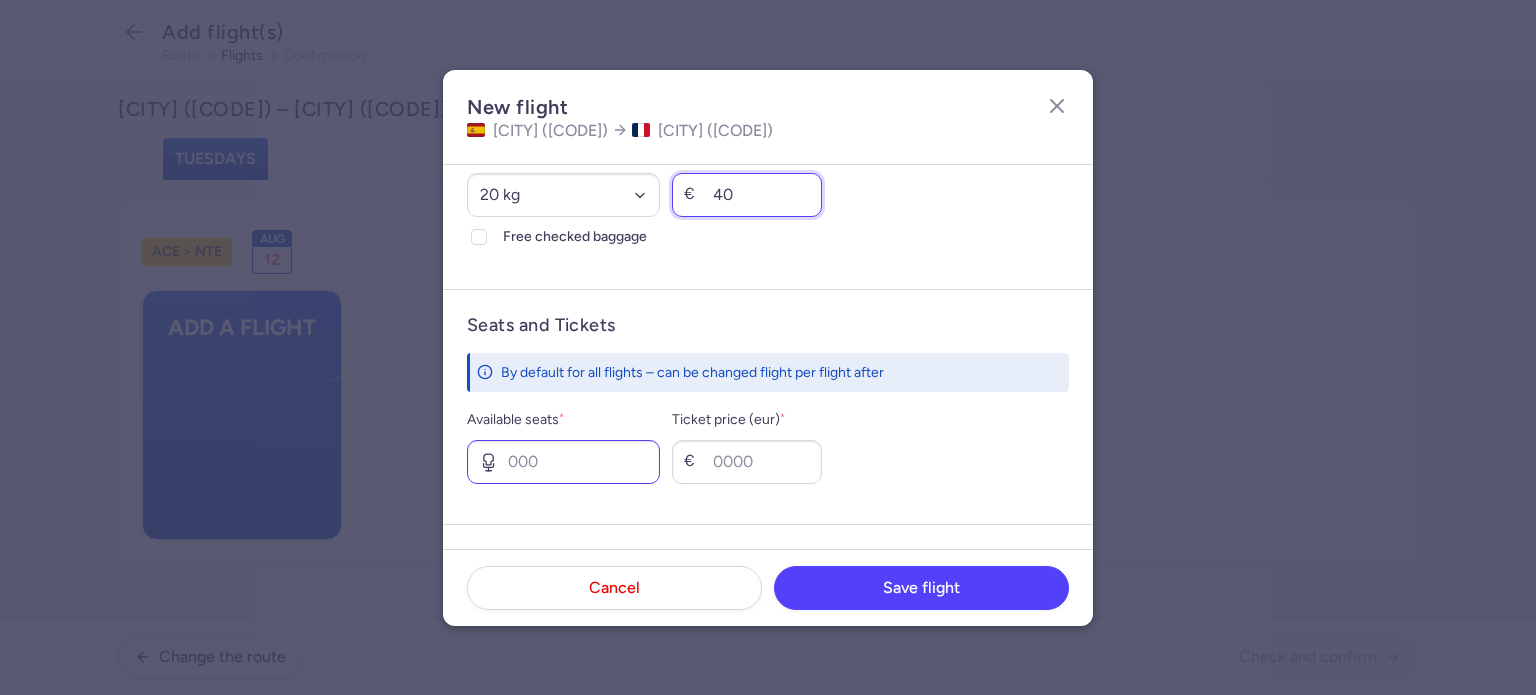 type on "40" 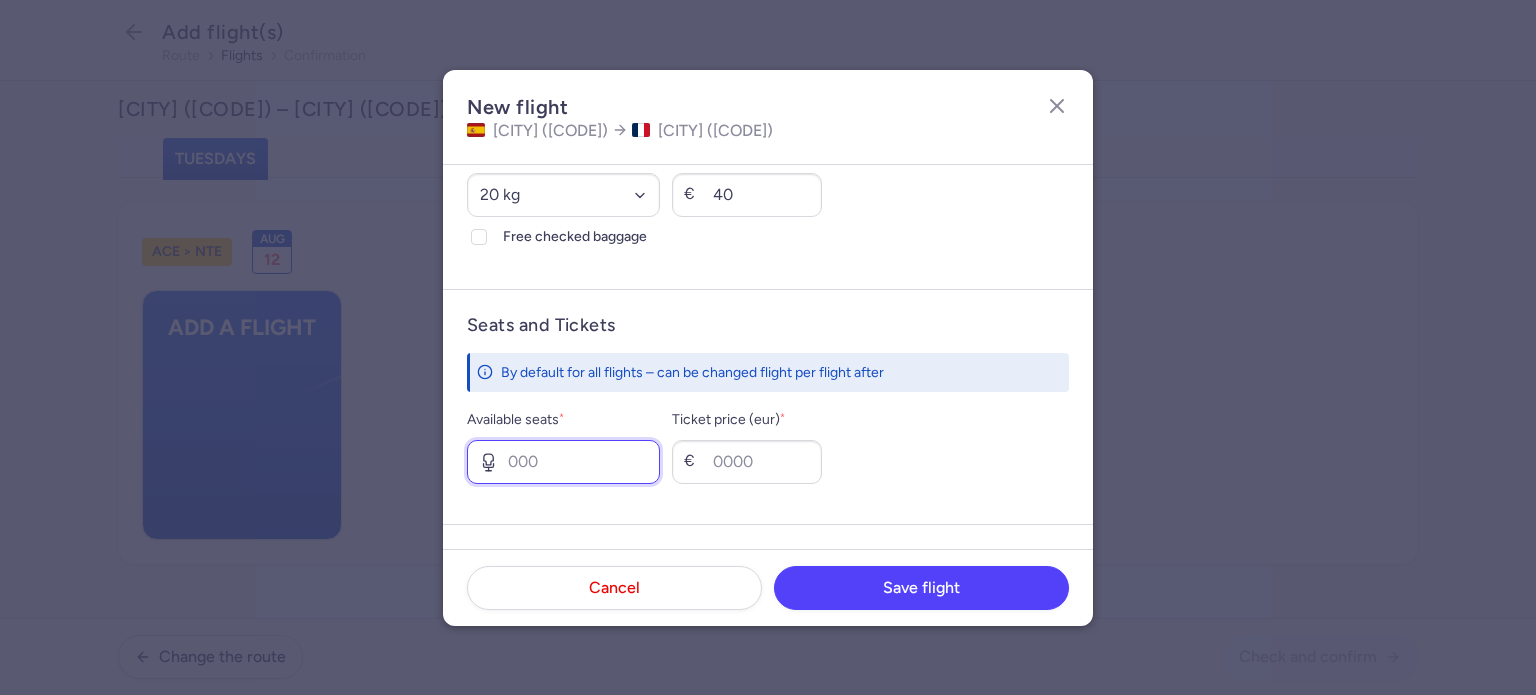 click on "Available seats  *" at bounding box center (563, 462) 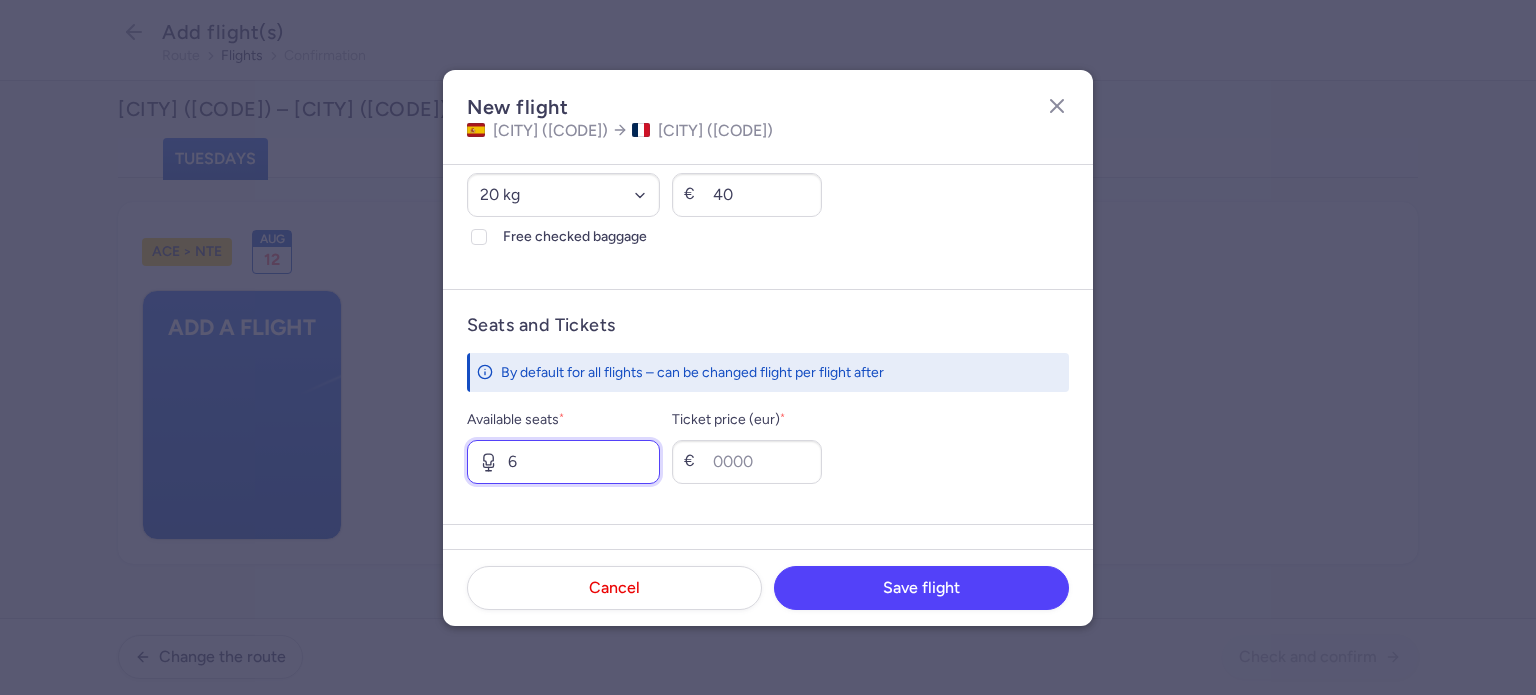 type on "6" 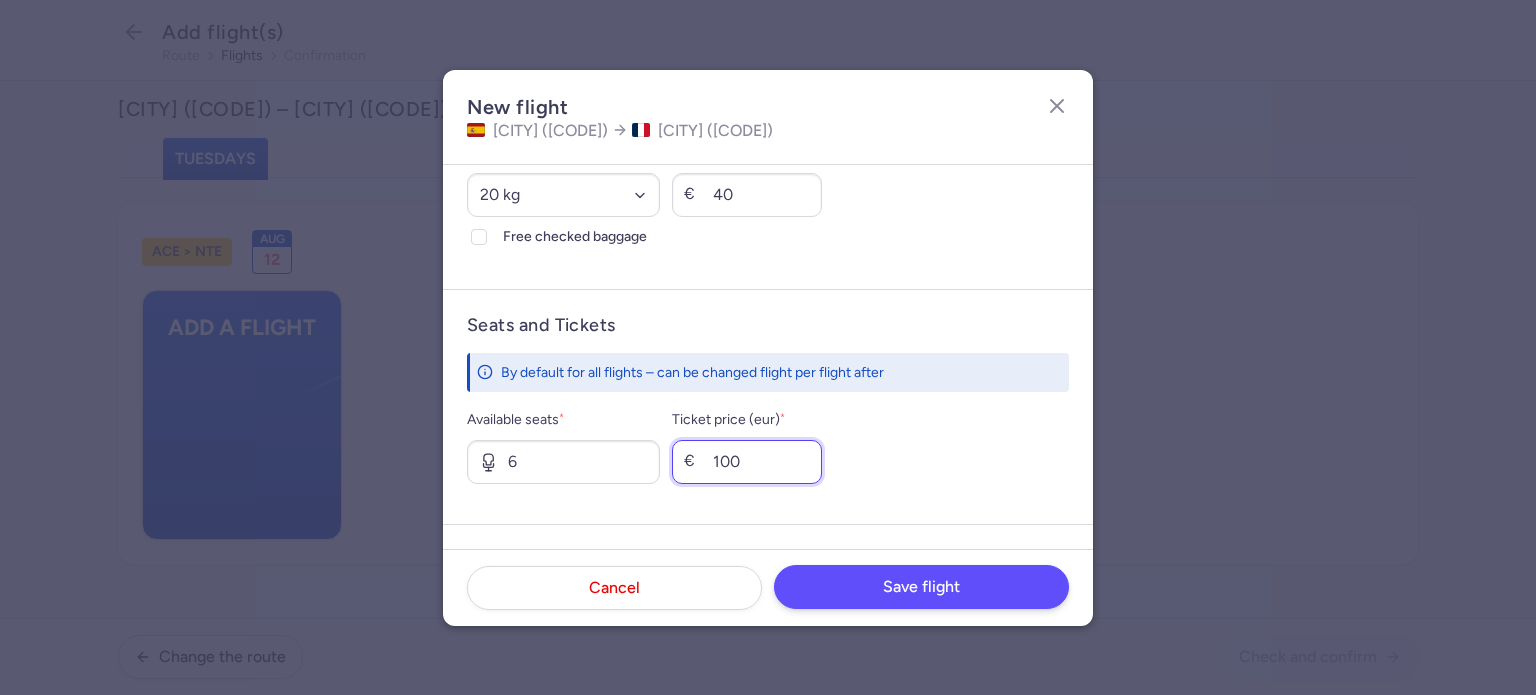 type on "100" 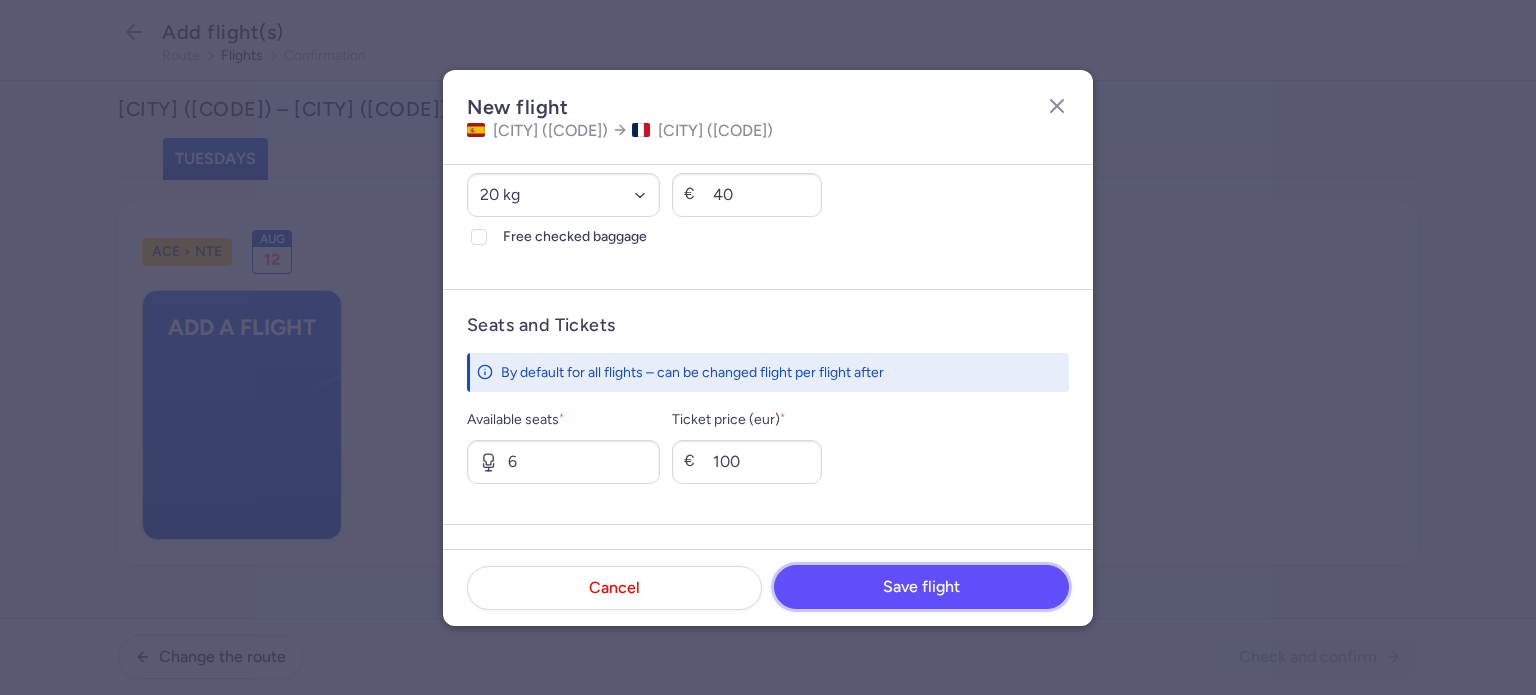 click on "Save flight" at bounding box center [921, 587] 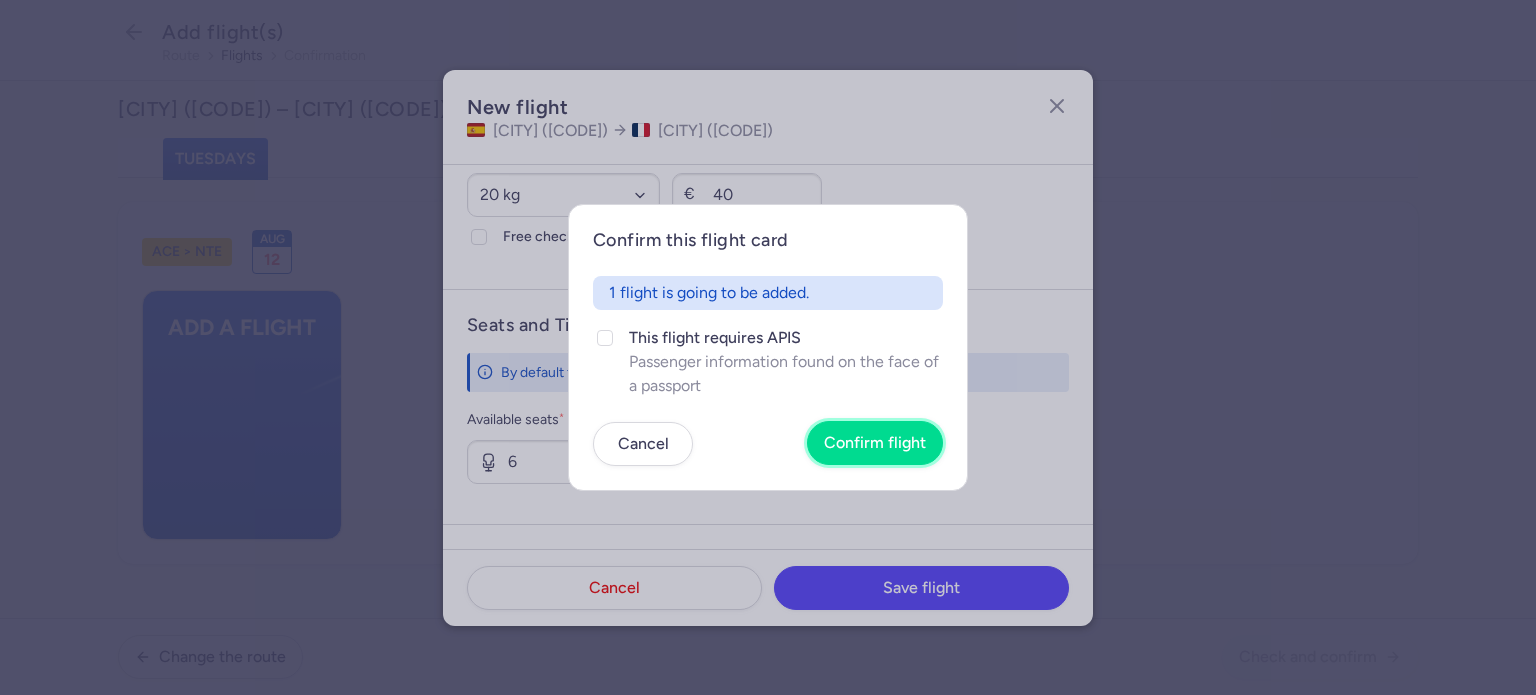 click on "Confirm flight" at bounding box center (875, 443) 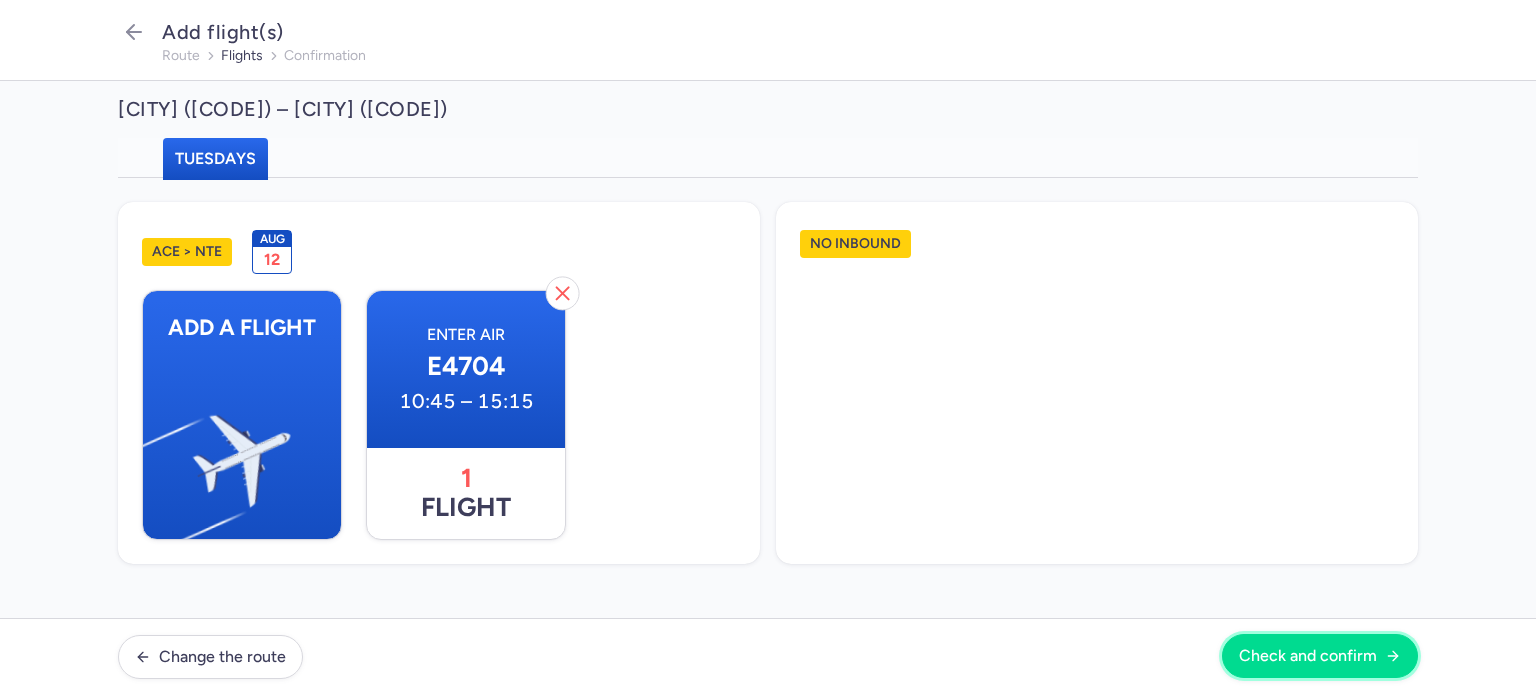 click on "Check and confirm" at bounding box center [1320, 656] 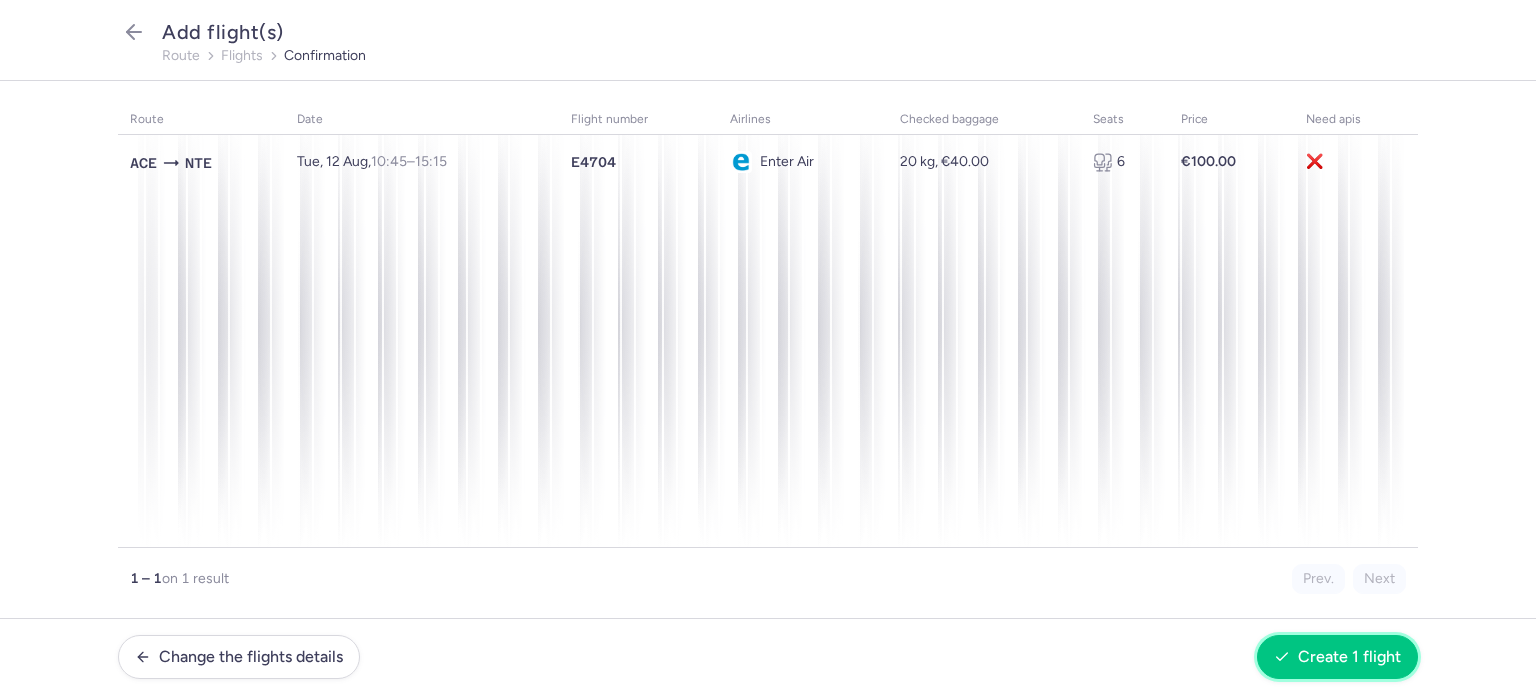 click on "Create 1 flight" at bounding box center [1349, 657] 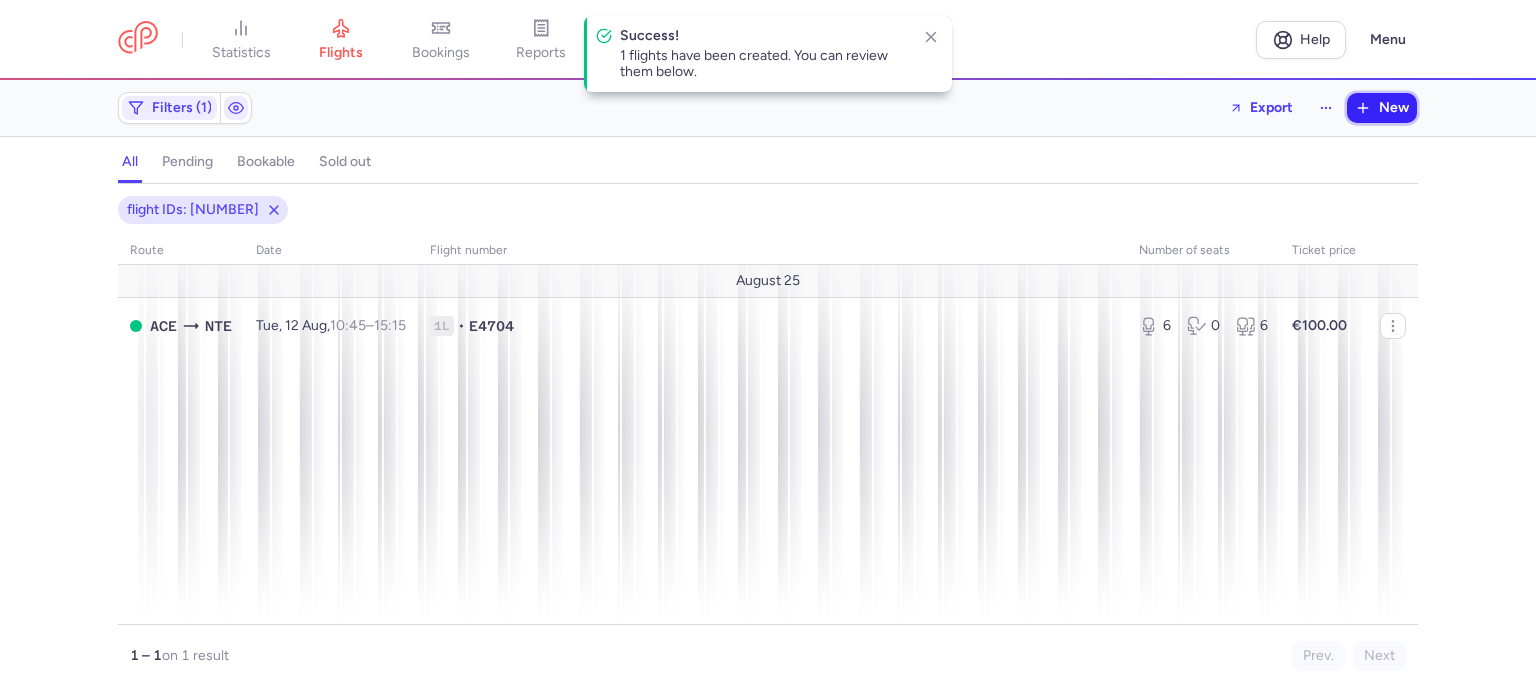 click on "New" at bounding box center (1394, 108) 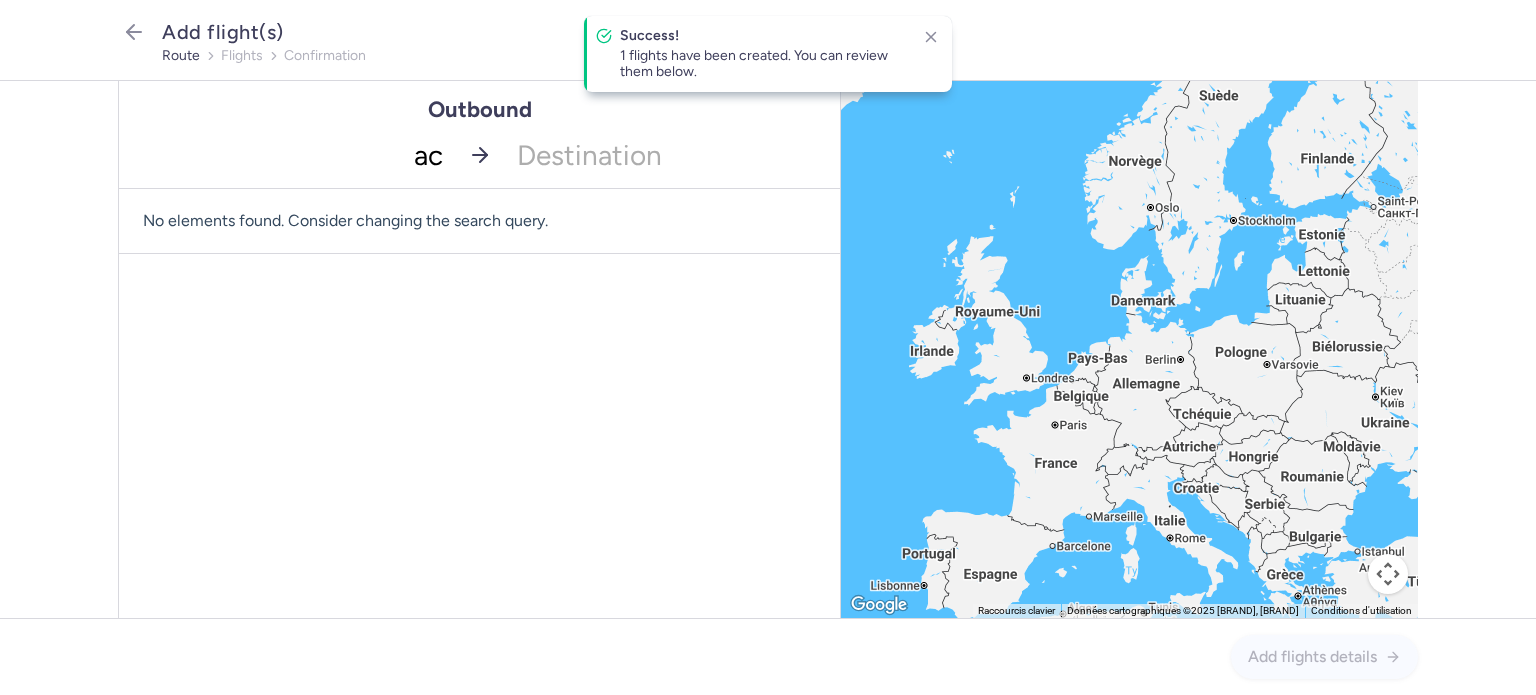 type on "ace" 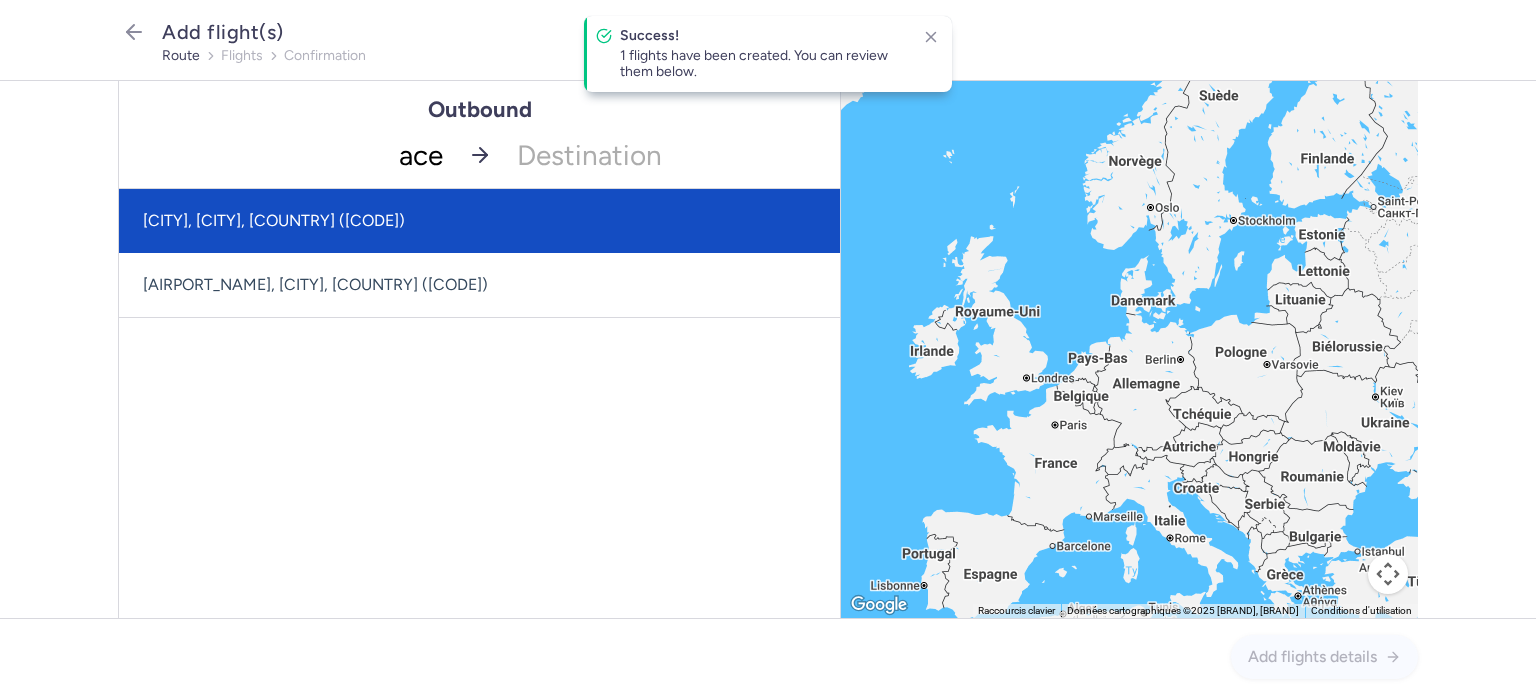 click on "[CITY], [CITY], [COUNTRY] ([CODE])" at bounding box center (479, 221) 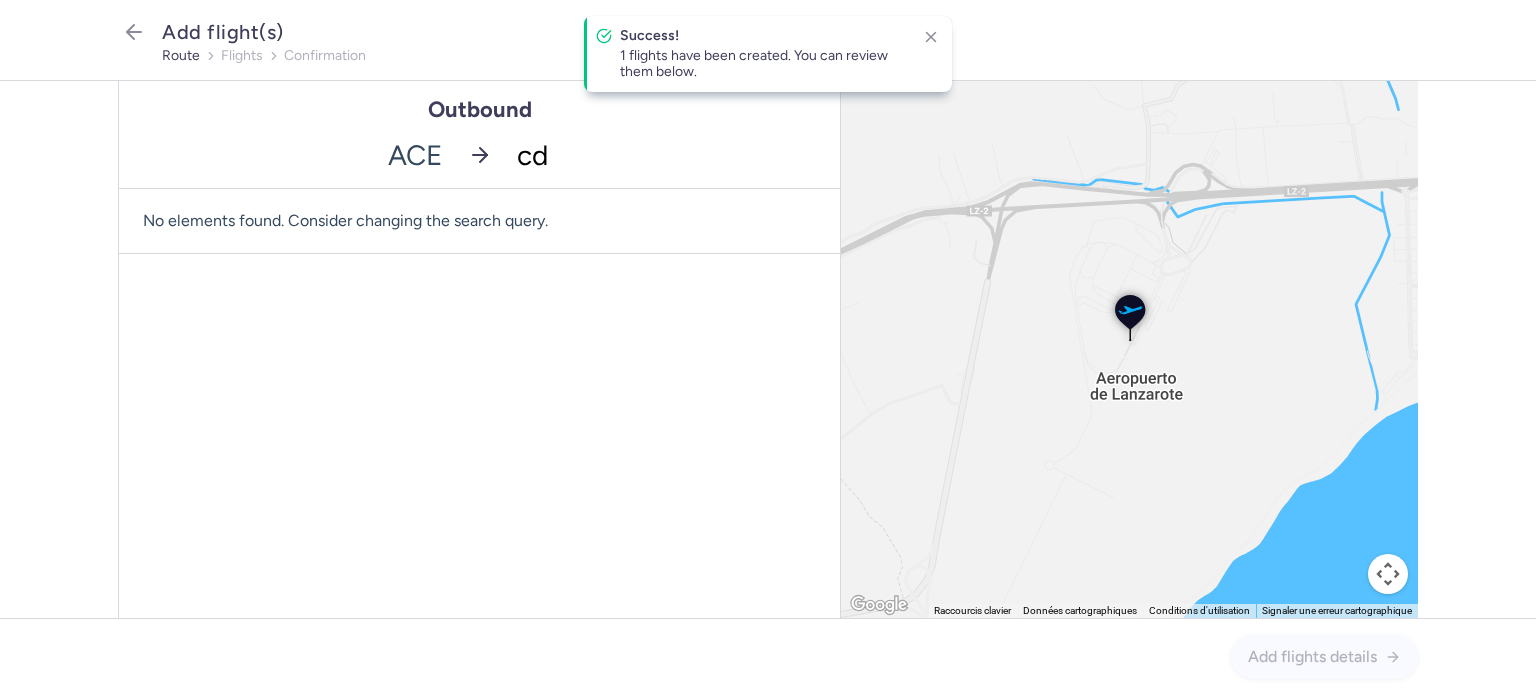 type on "cdg" 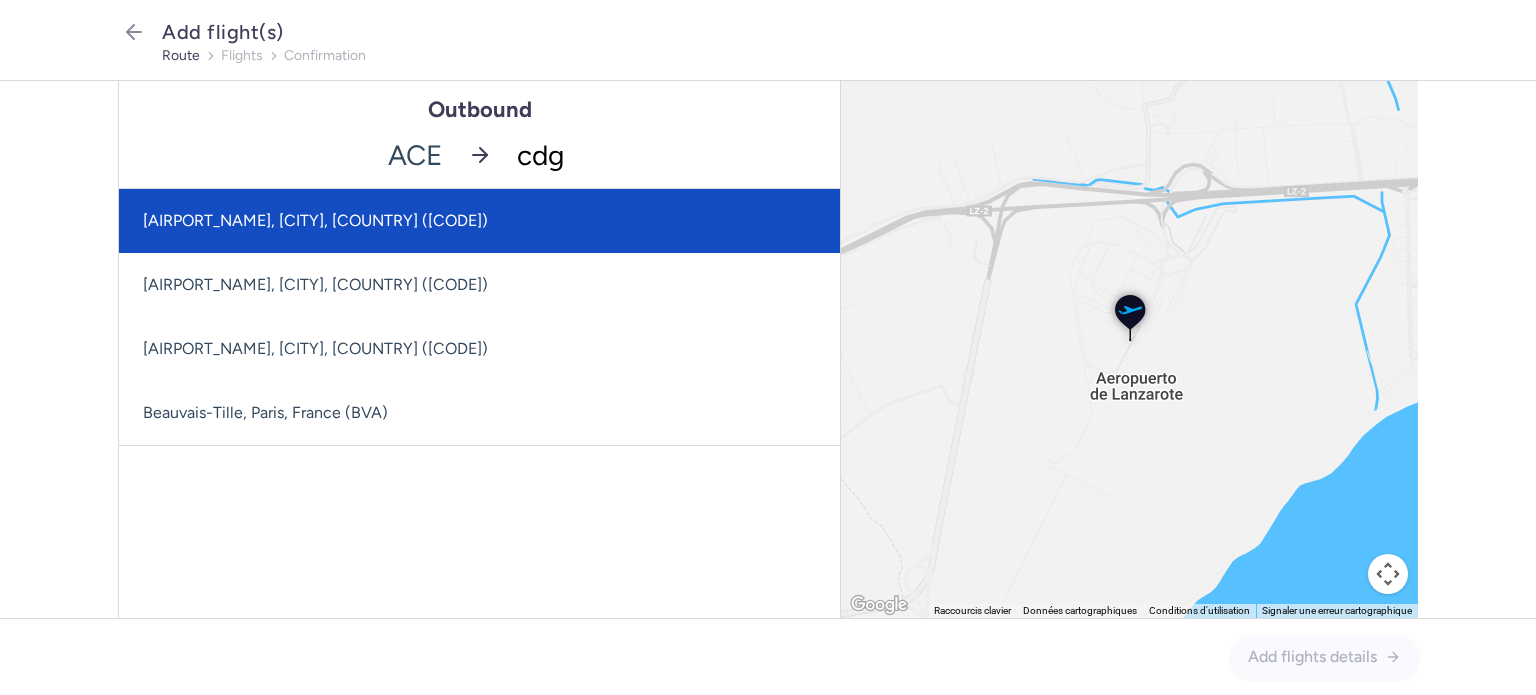 click on "[AIRPORT_NAME], [CITY], [COUNTRY] ([CODE])" at bounding box center [479, 221] 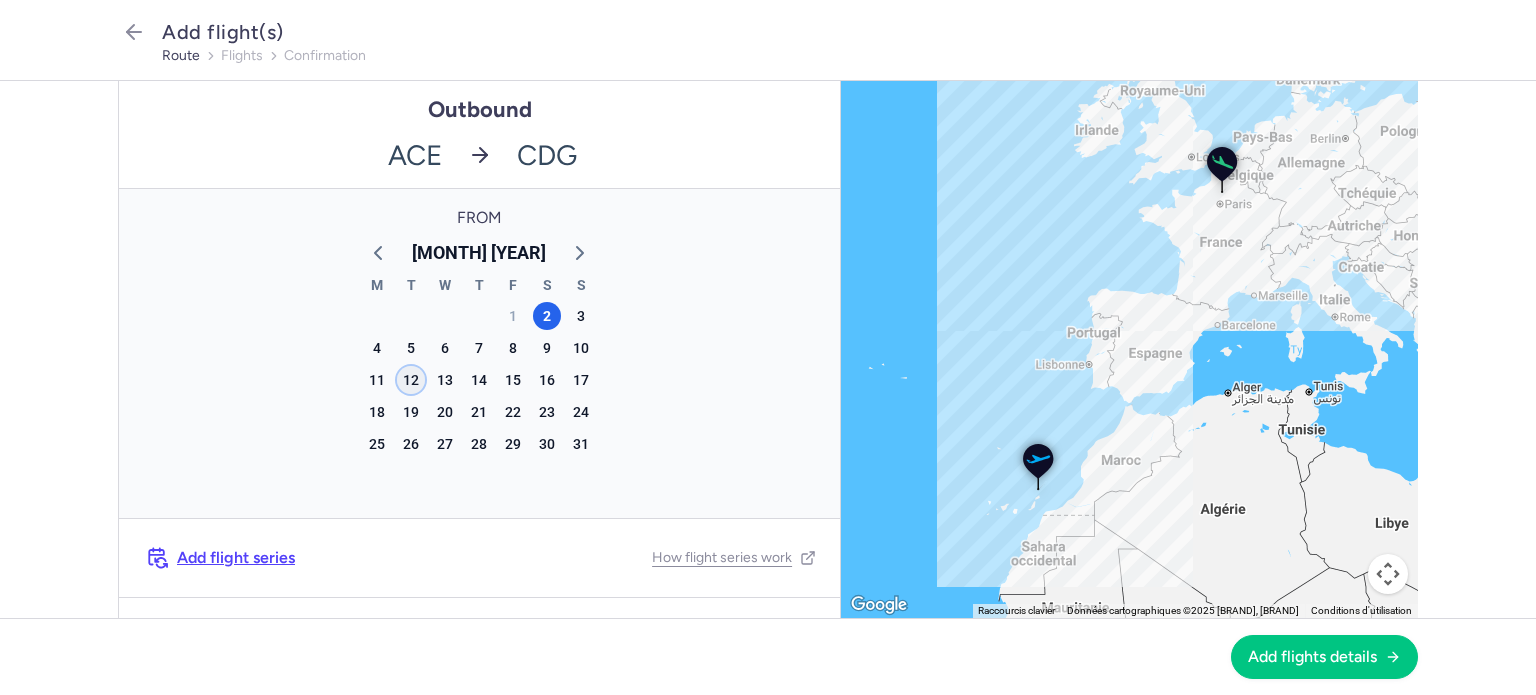 click on "12" 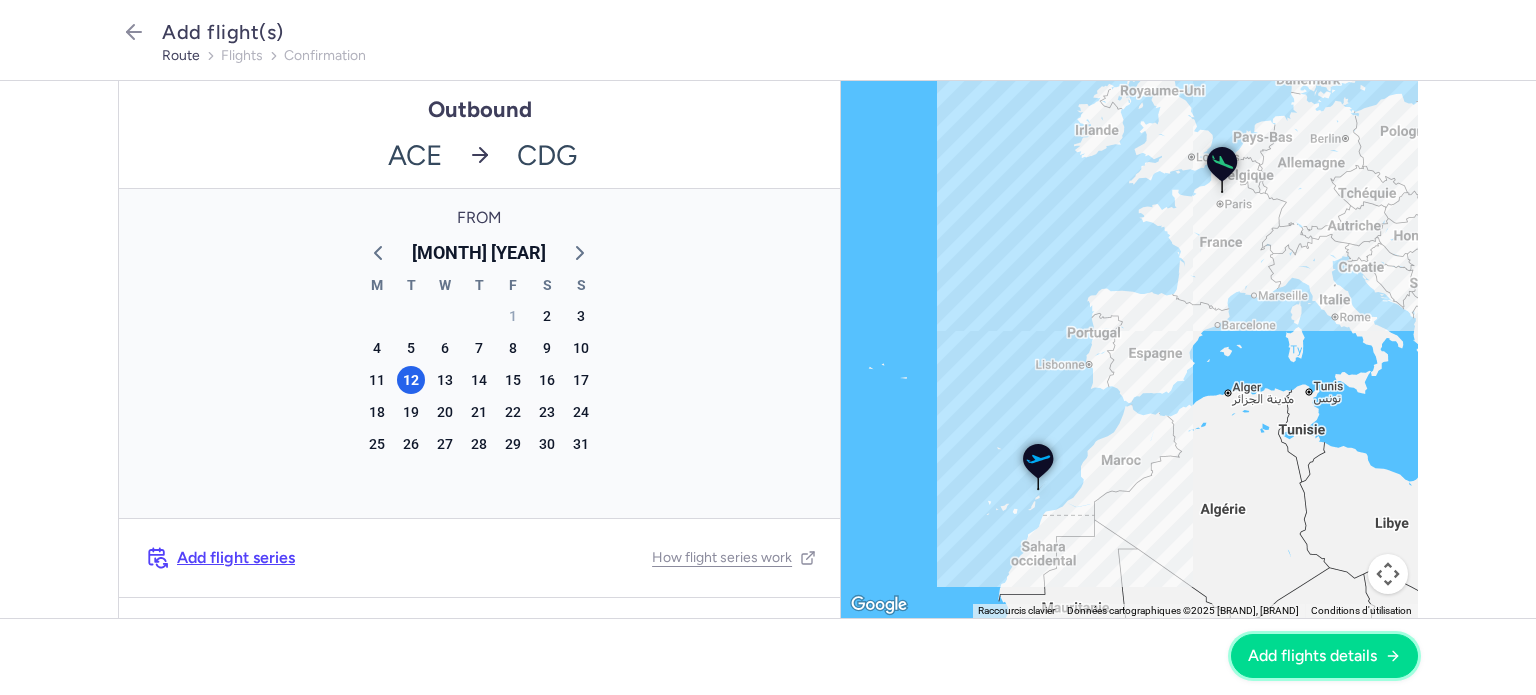 click on "Add flights details" at bounding box center [1324, 656] 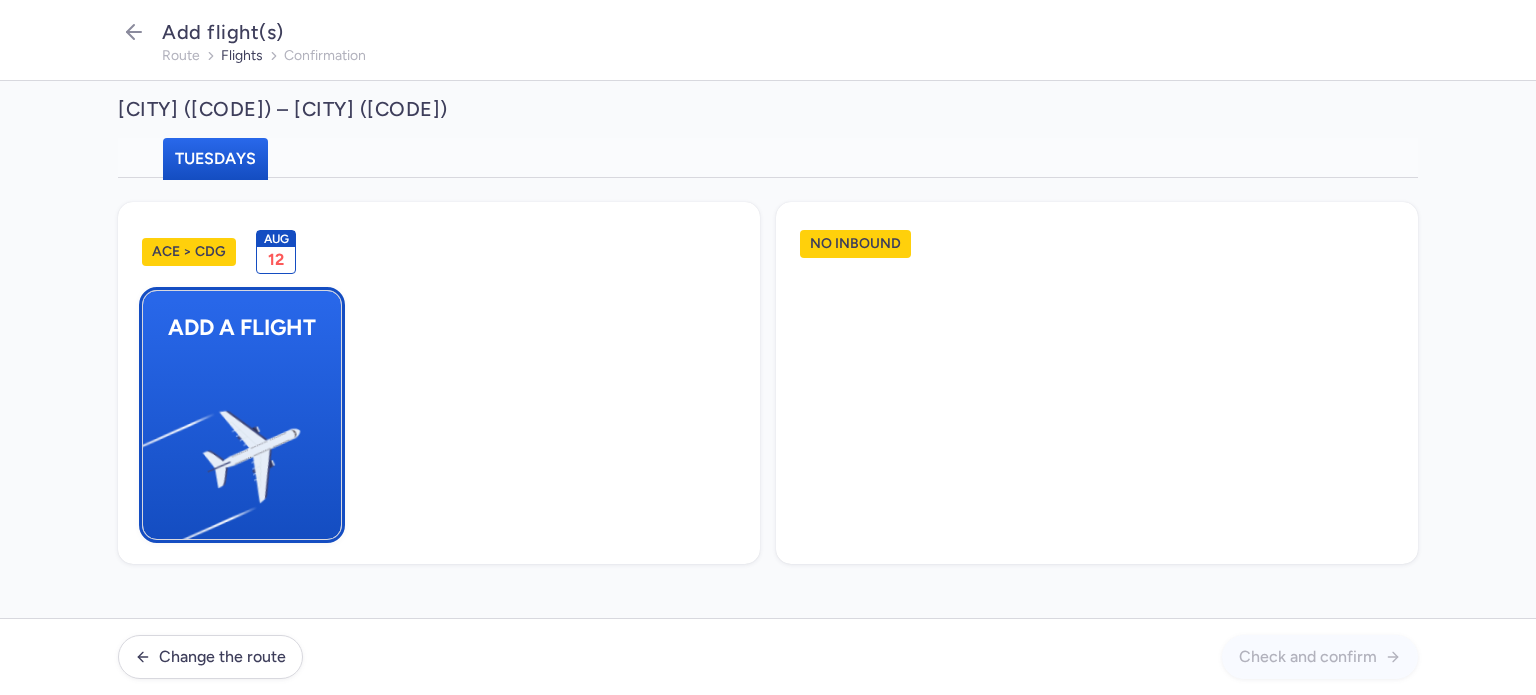 click at bounding box center (153, 448) 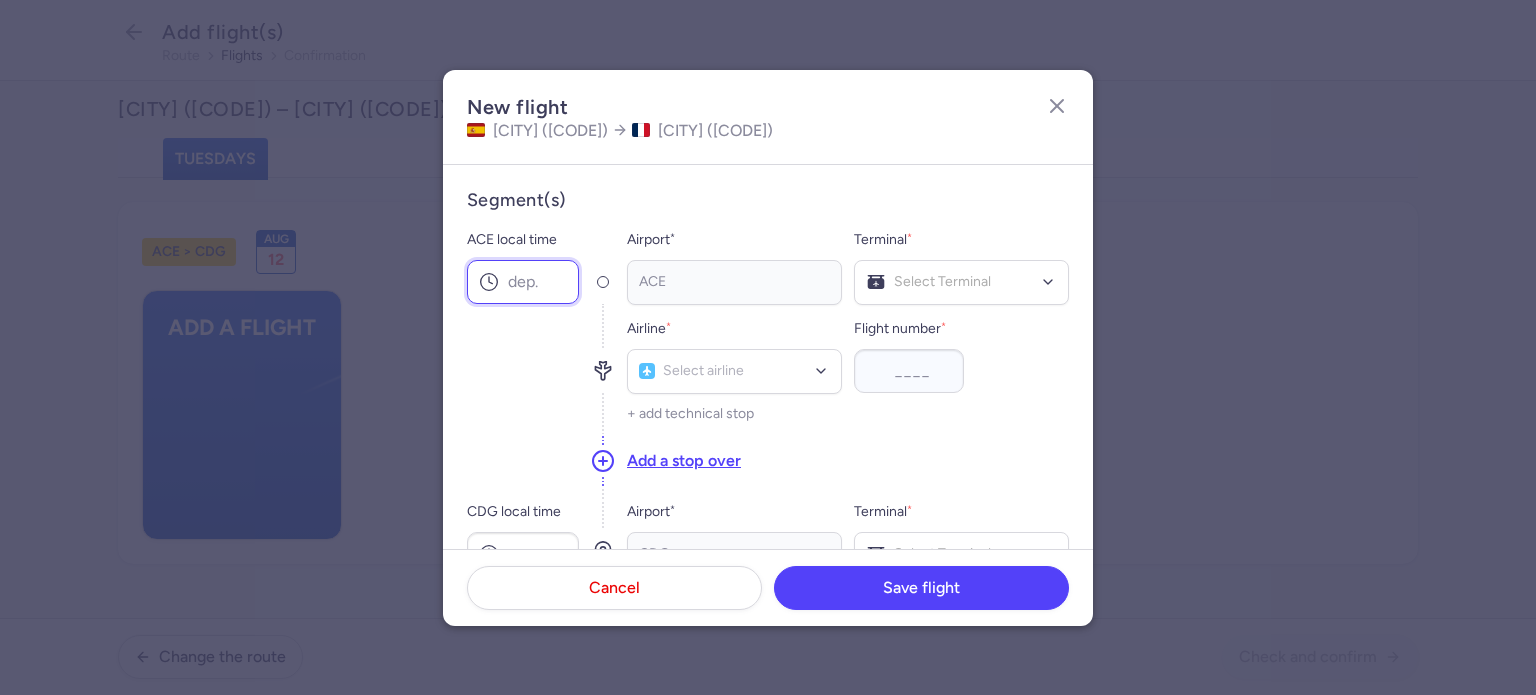 click on "ACE local time" at bounding box center [523, 282] 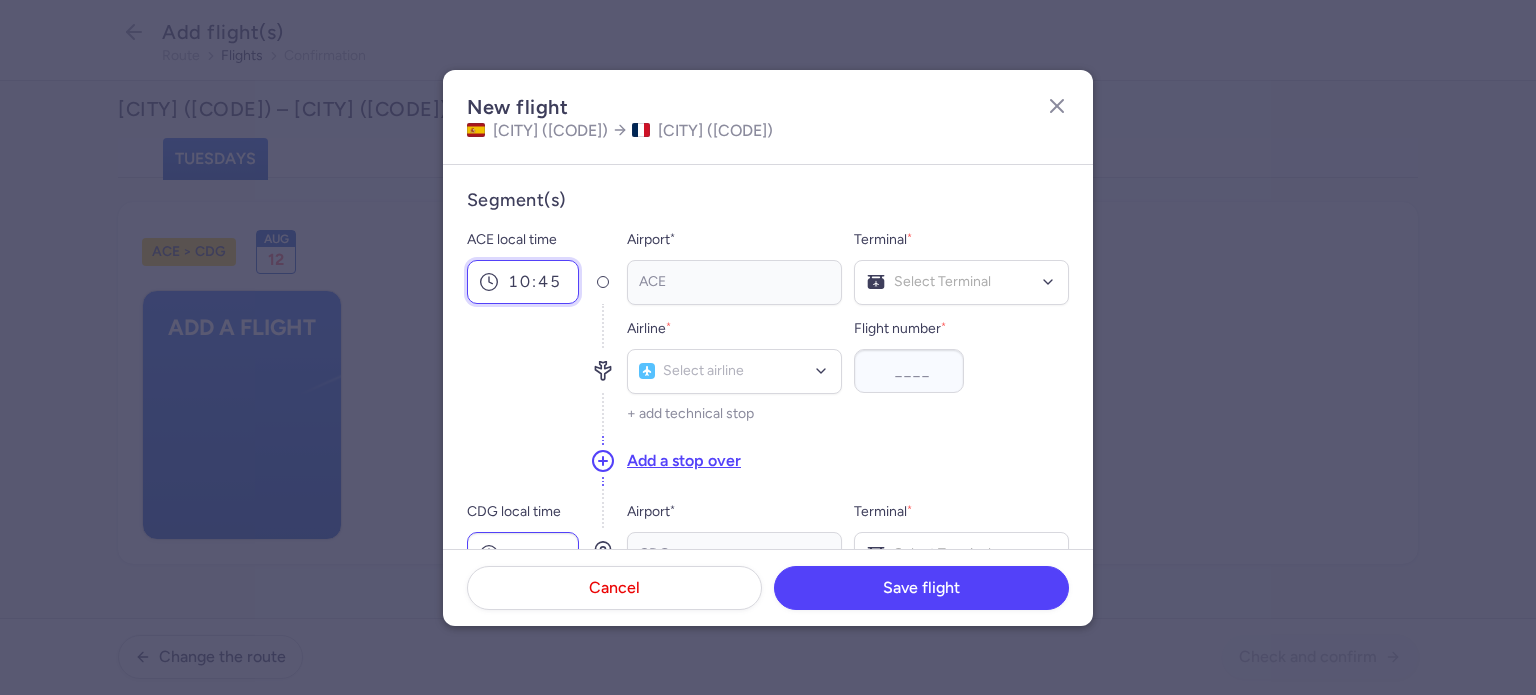 type on "10:45" 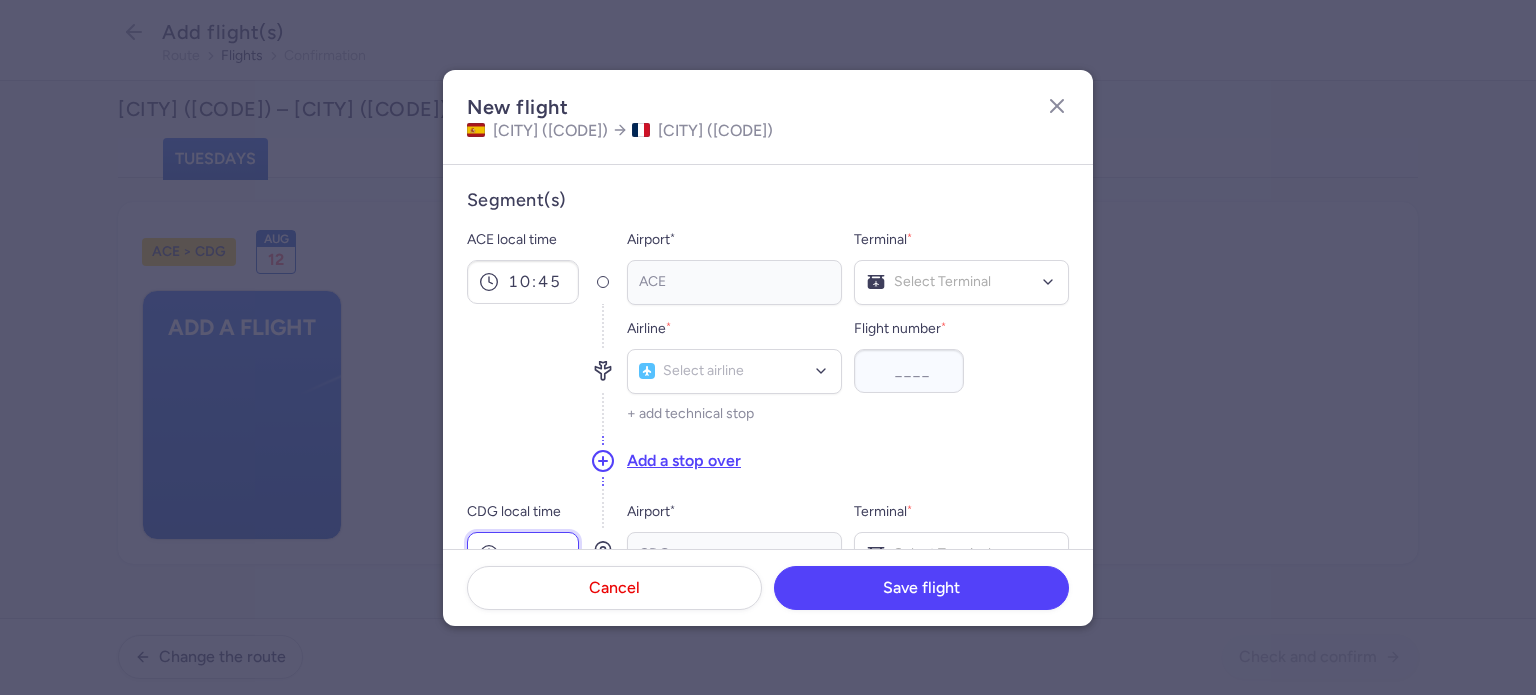 click on "CDG local time" at bounding box center [523, 554] 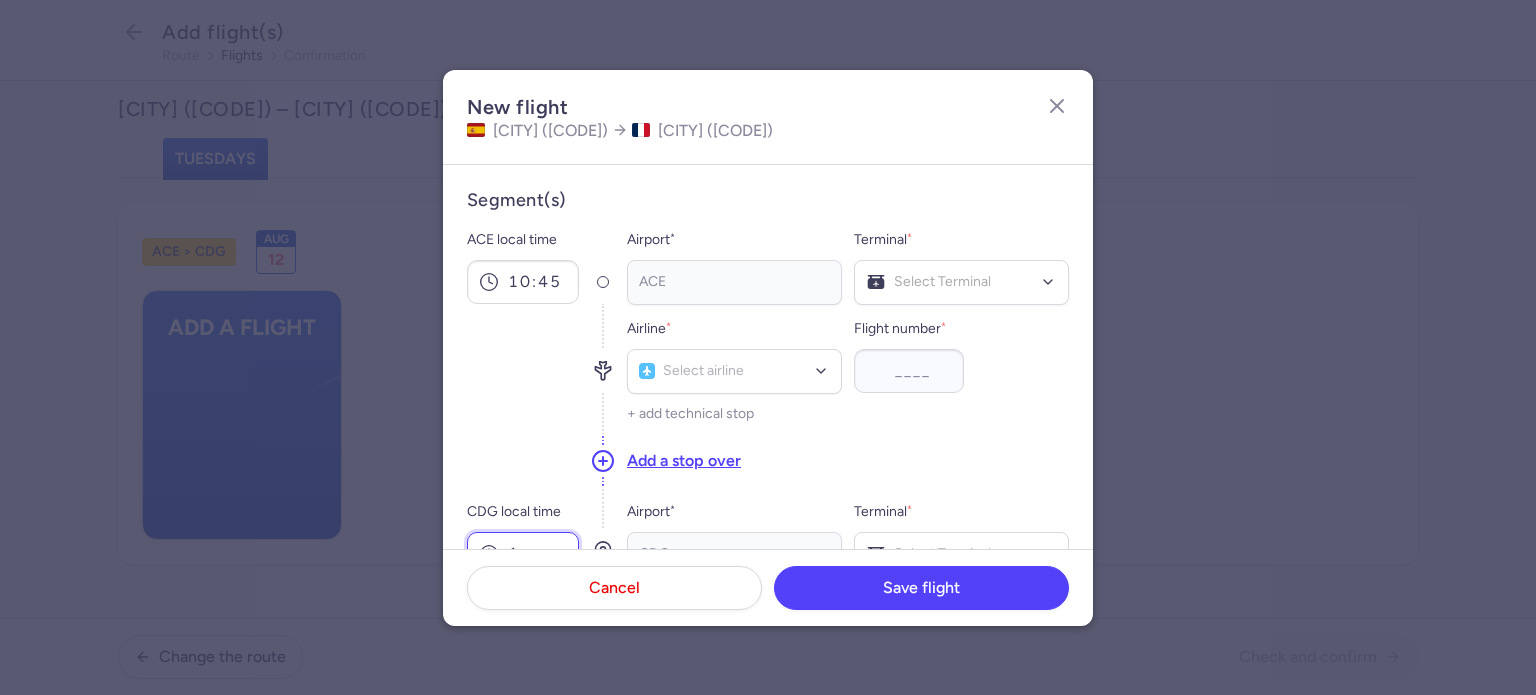 scroll, scrollTop: 13, scrollLeft: 0, axis: vertical 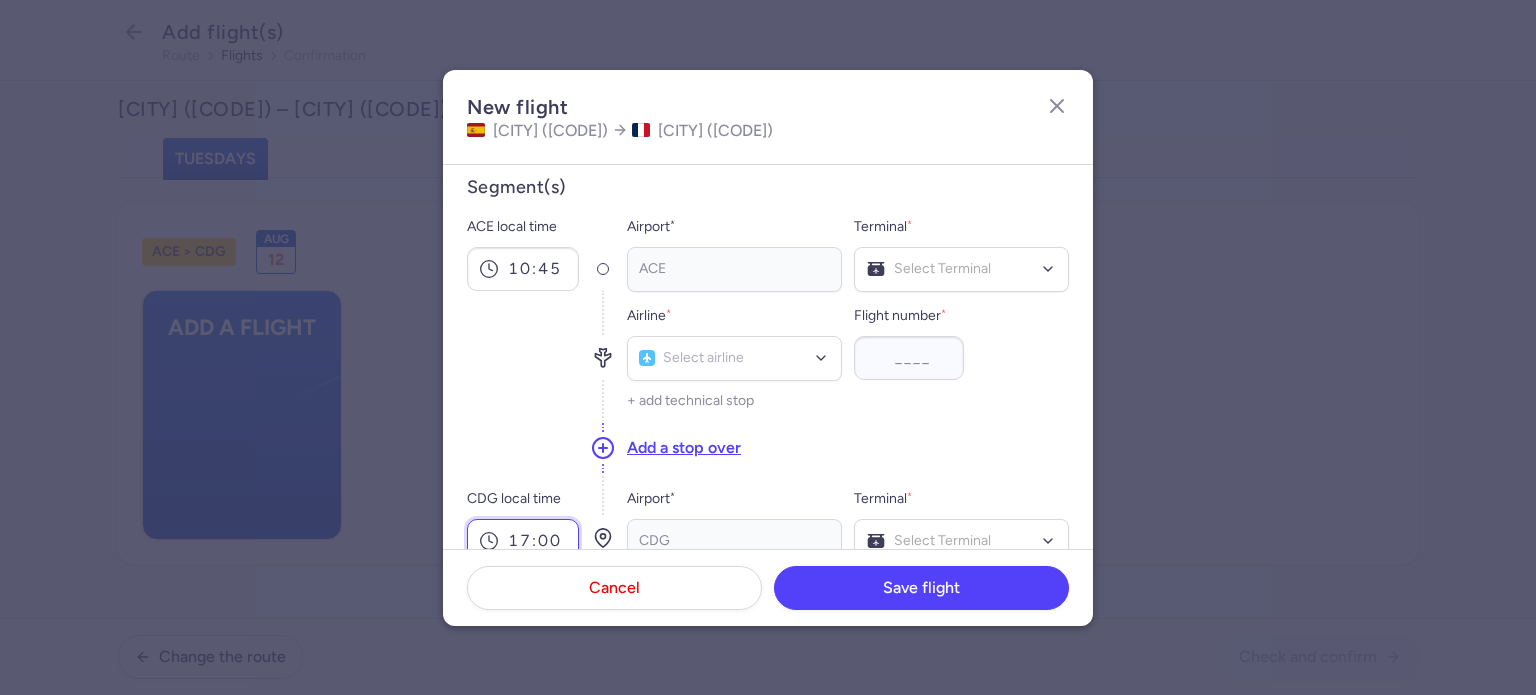type on "17:00" 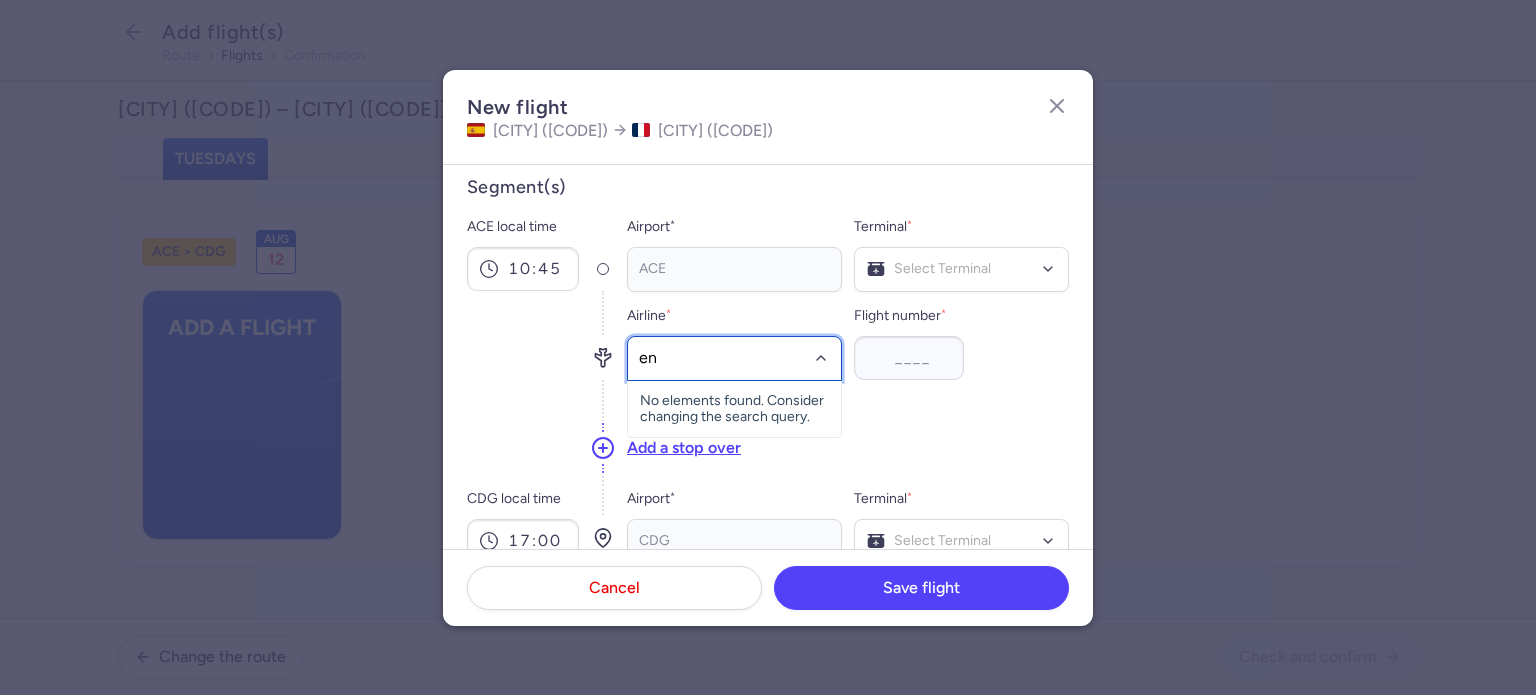 type on "ent" 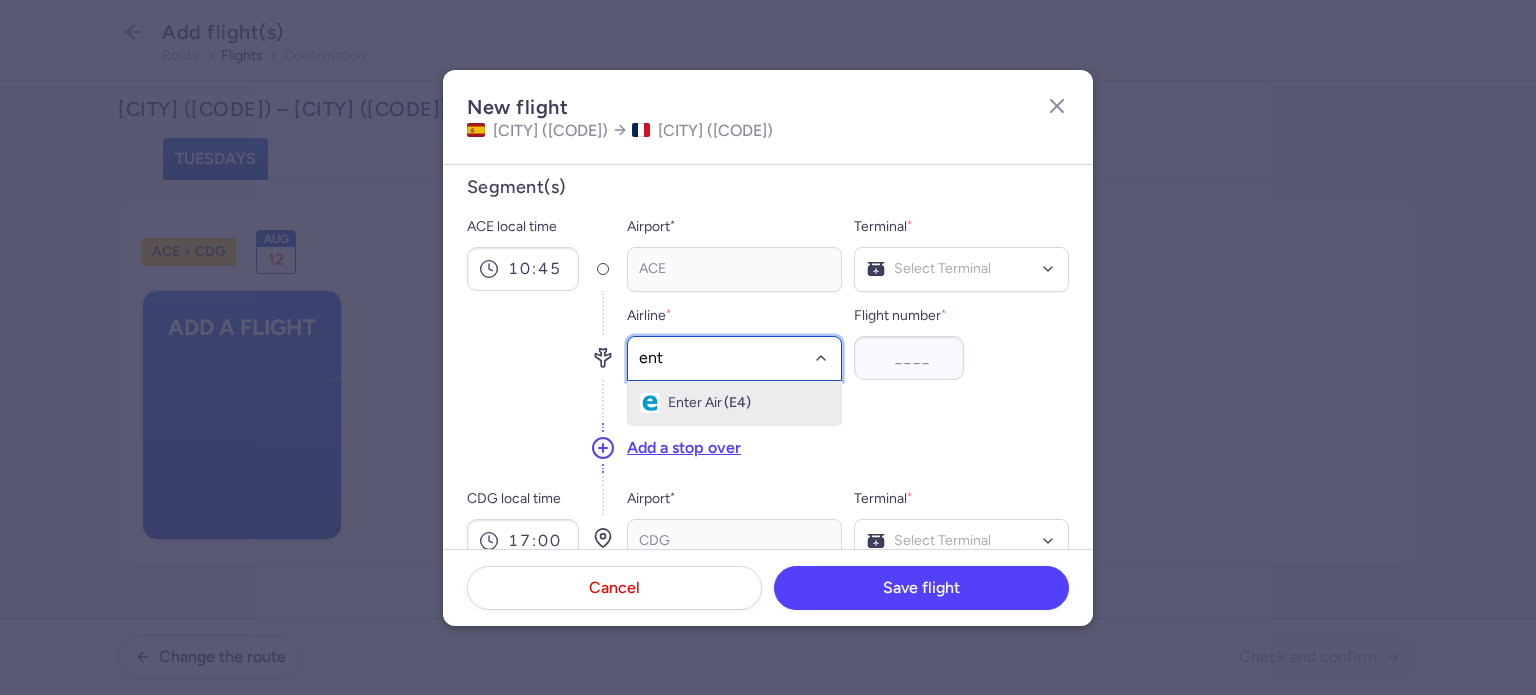 drag, startPoint x: 716, startPoint y: 398, endPoint x: 814, endPoint y: 387, distance: 98.61542 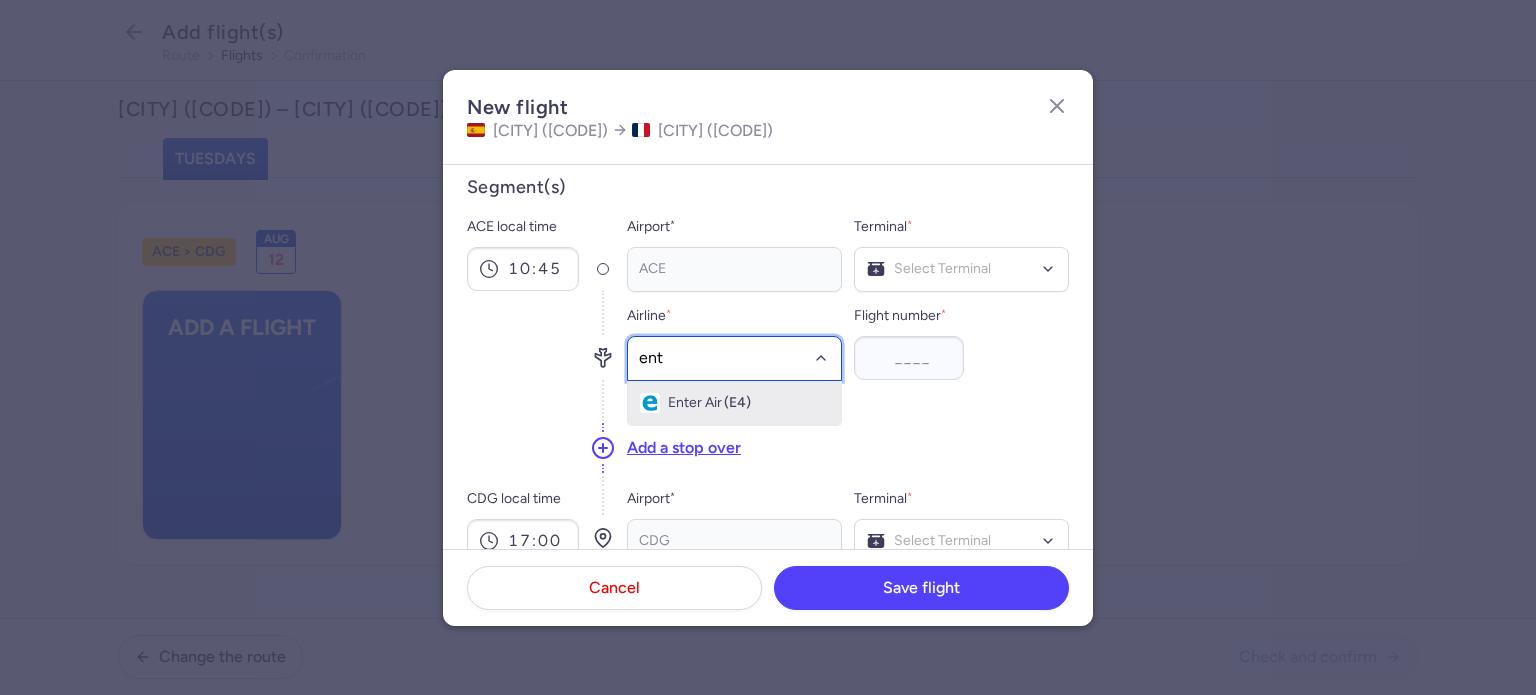 click on "[AIRLINE] ([CODE])" at bounding box center (709, 403) 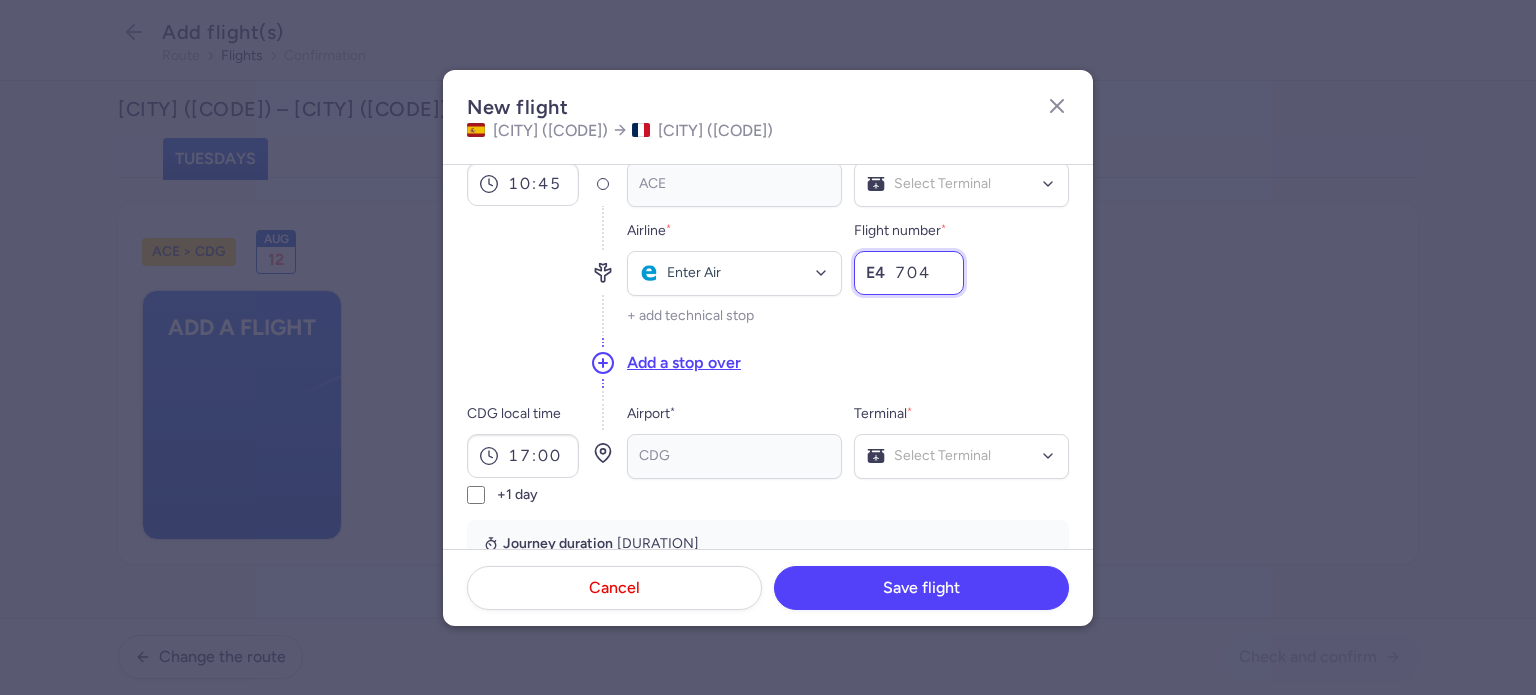 scroll, scrollTop: 213, scrollLeft: 0, axis: vertical 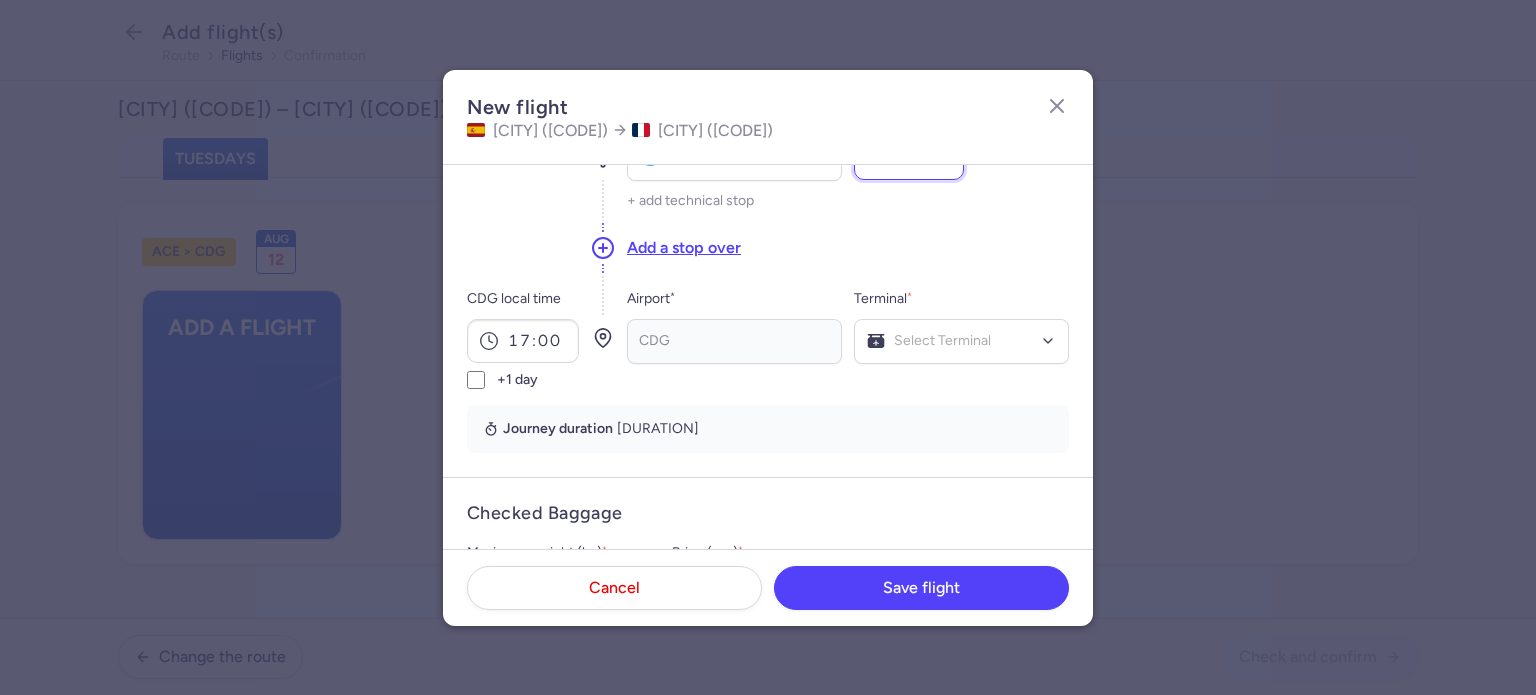 type on "704" 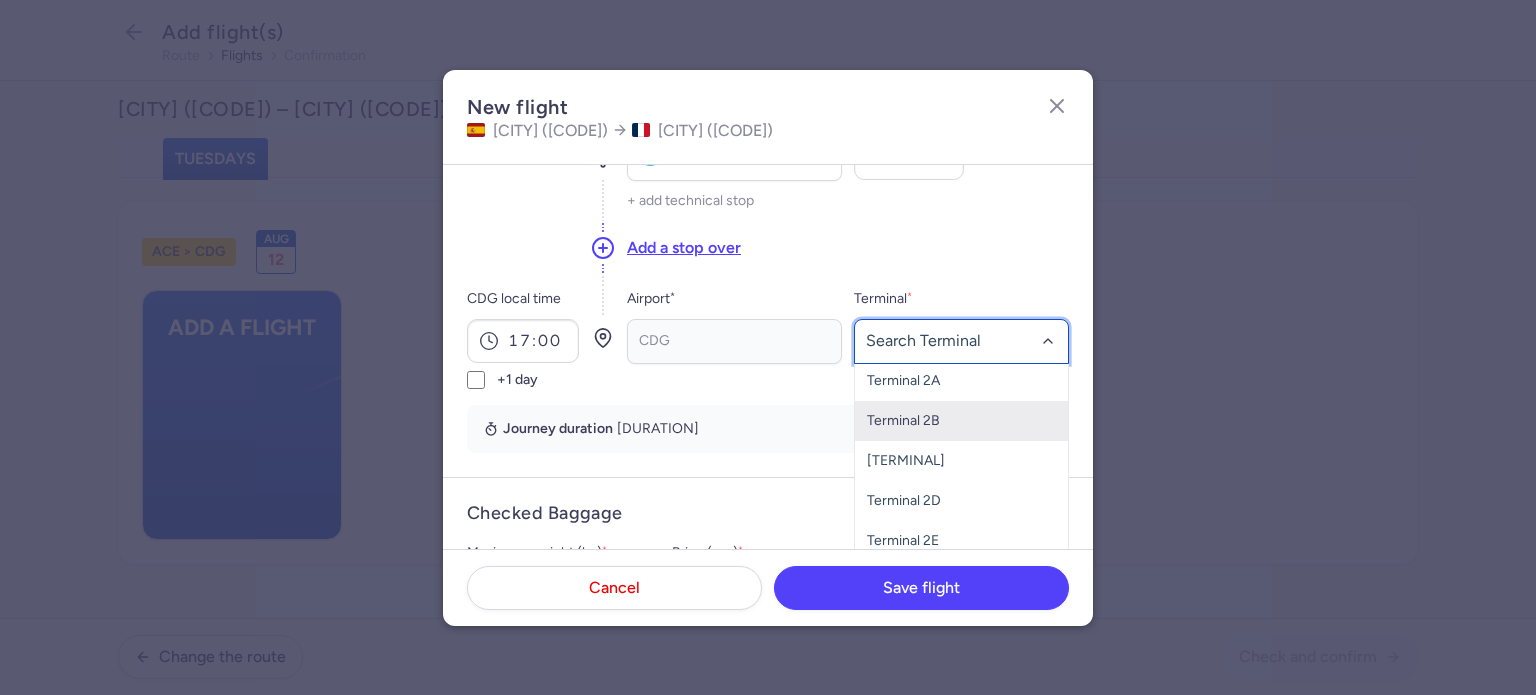 scroll, scrollTop: 67, scrollLeft: 0, axis: vertical 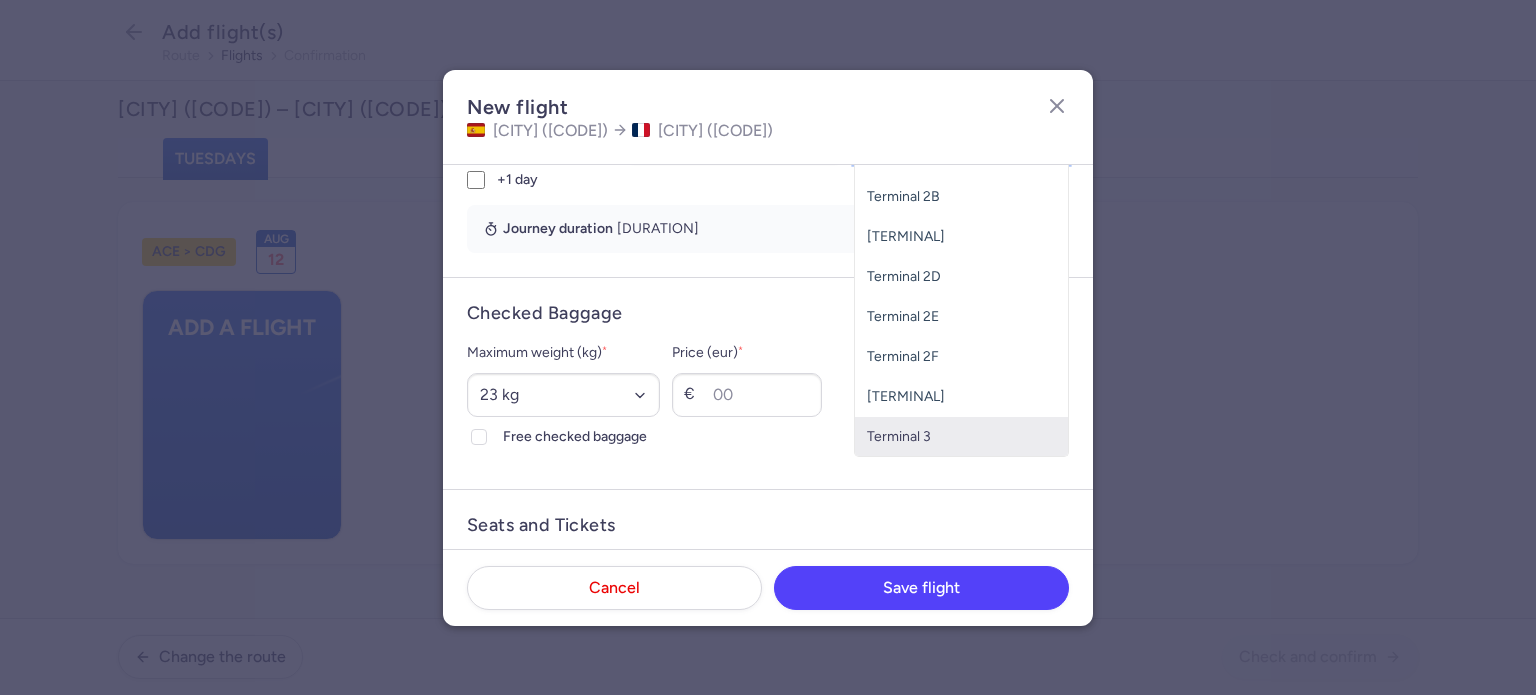 click on "Terminal 3" 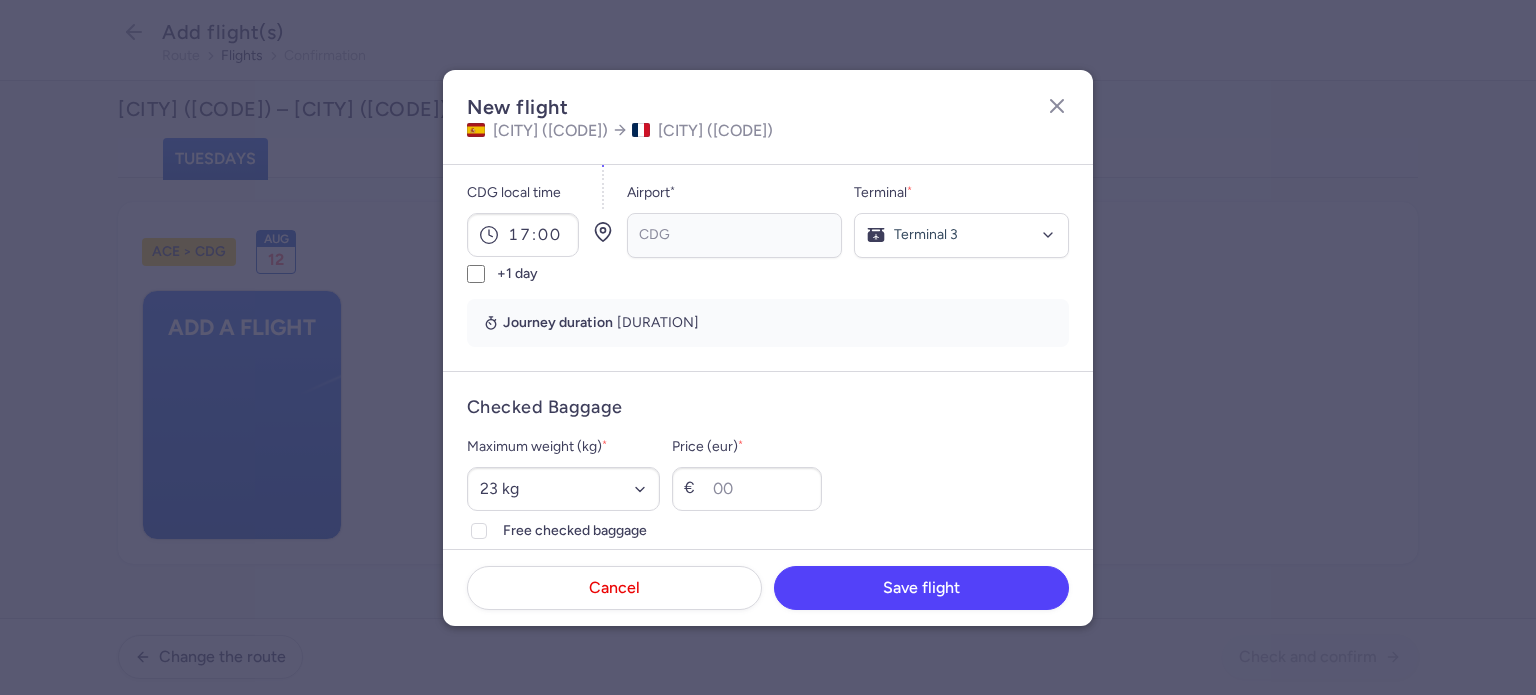 scroll, scrollTop: 213, scrollLeft: 0, axis: vertical 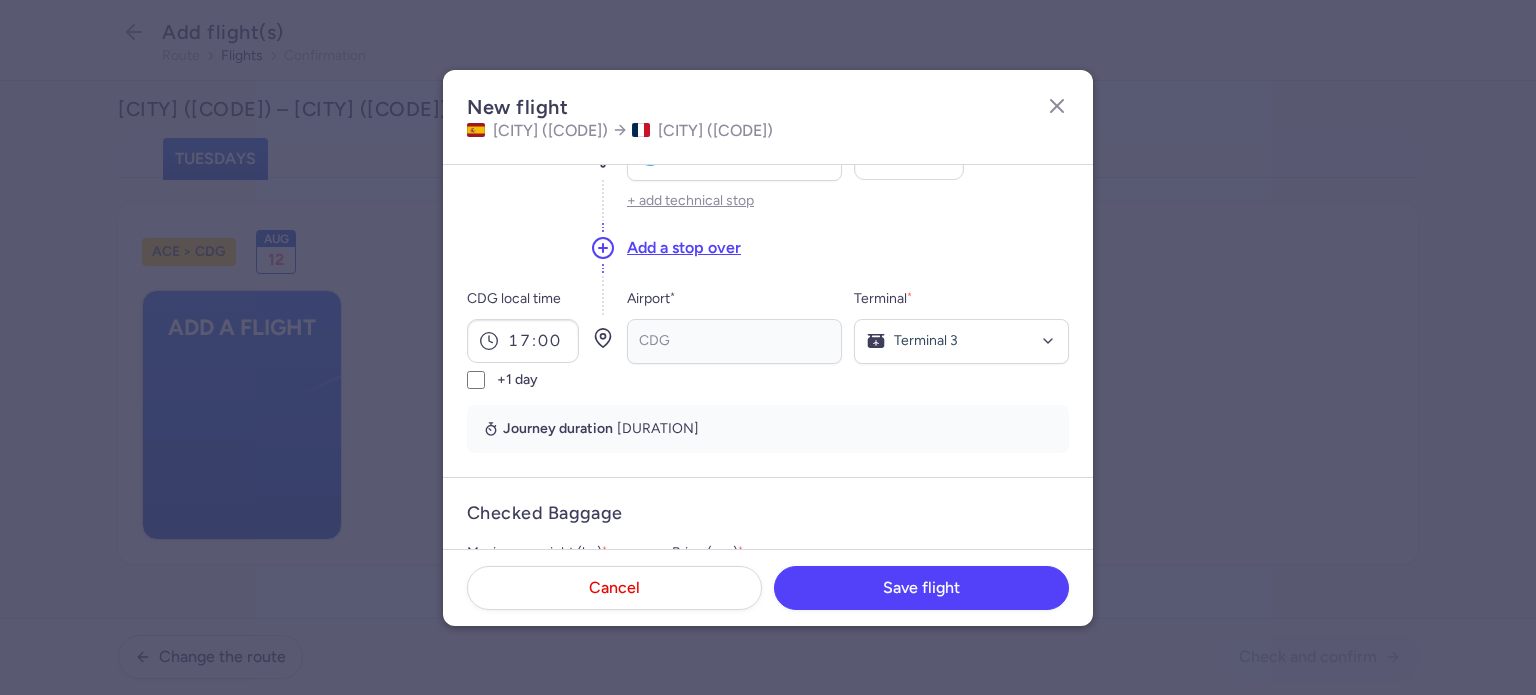 click on "+ add technical stop" at bounding box center (690, 201) 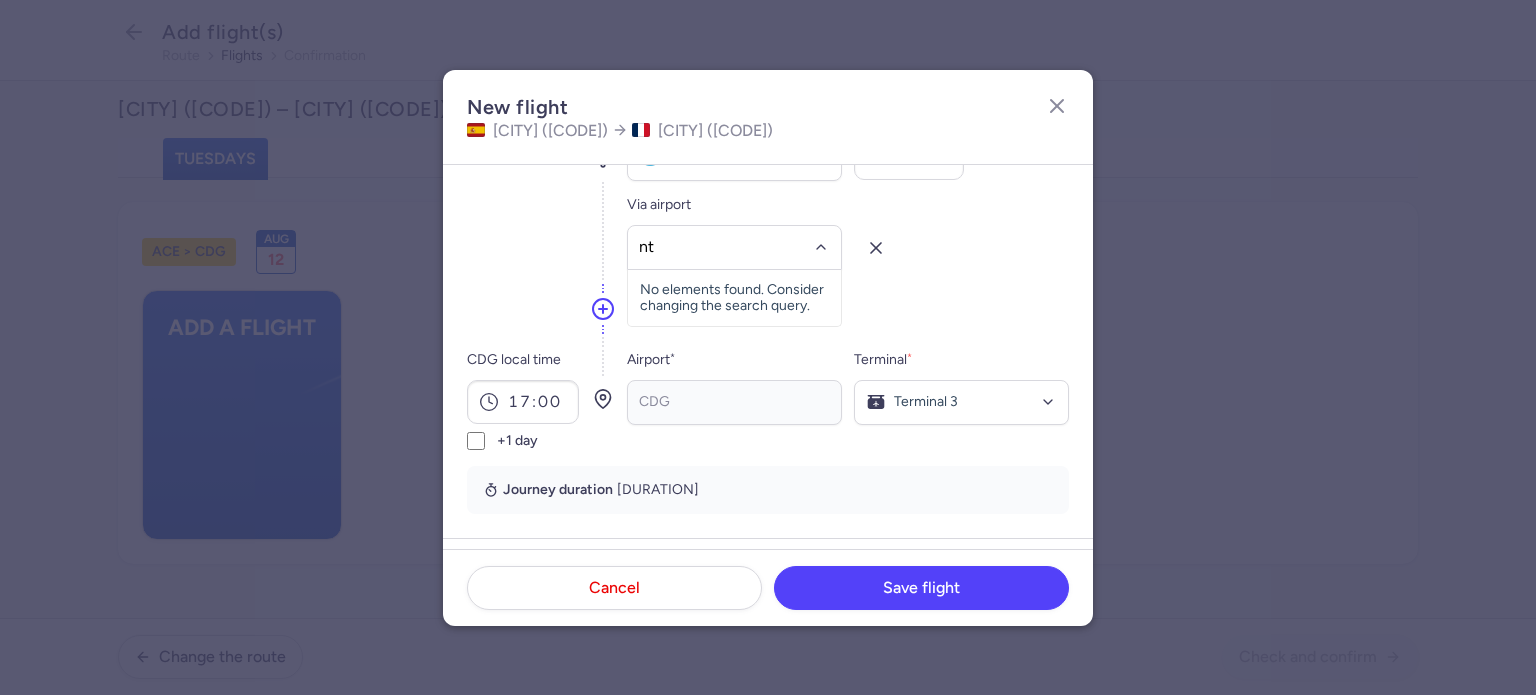 type on "nte" 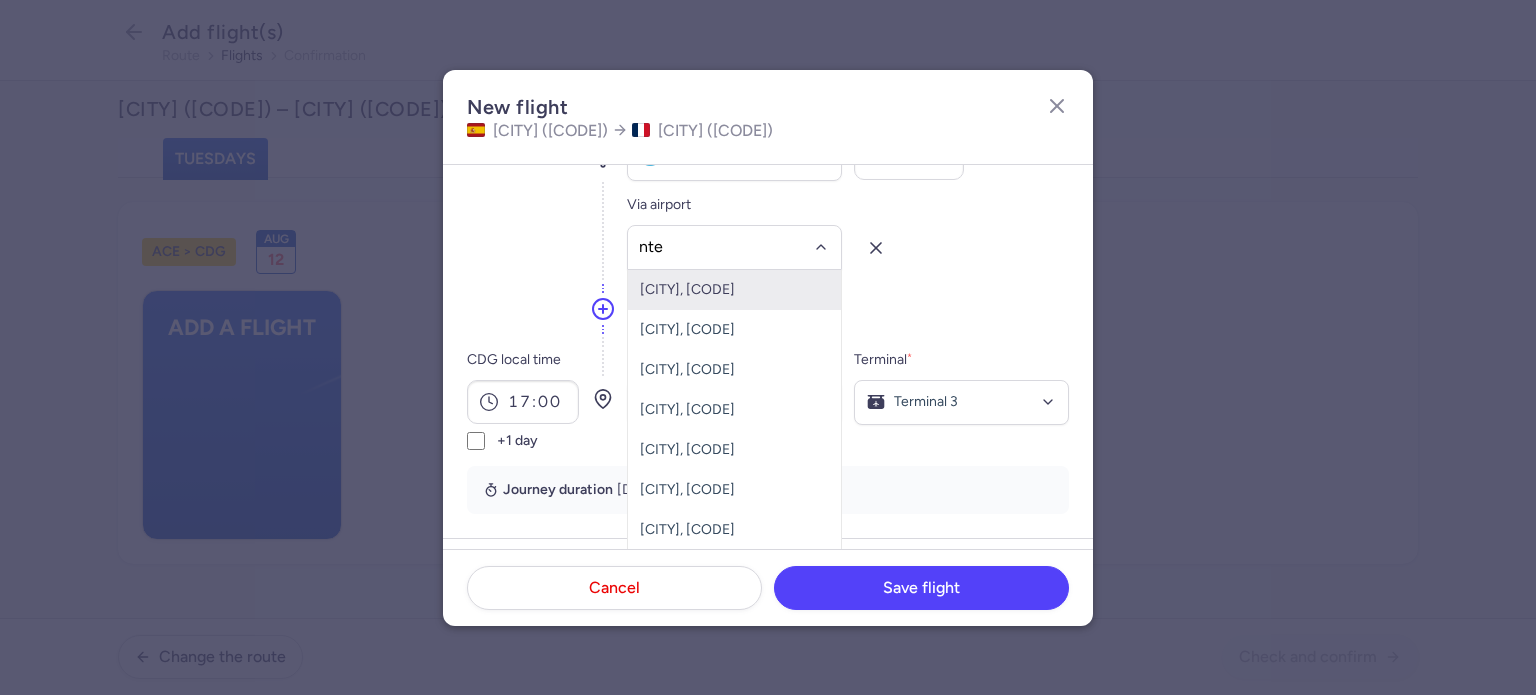 click on "[CITY], [CODE]" 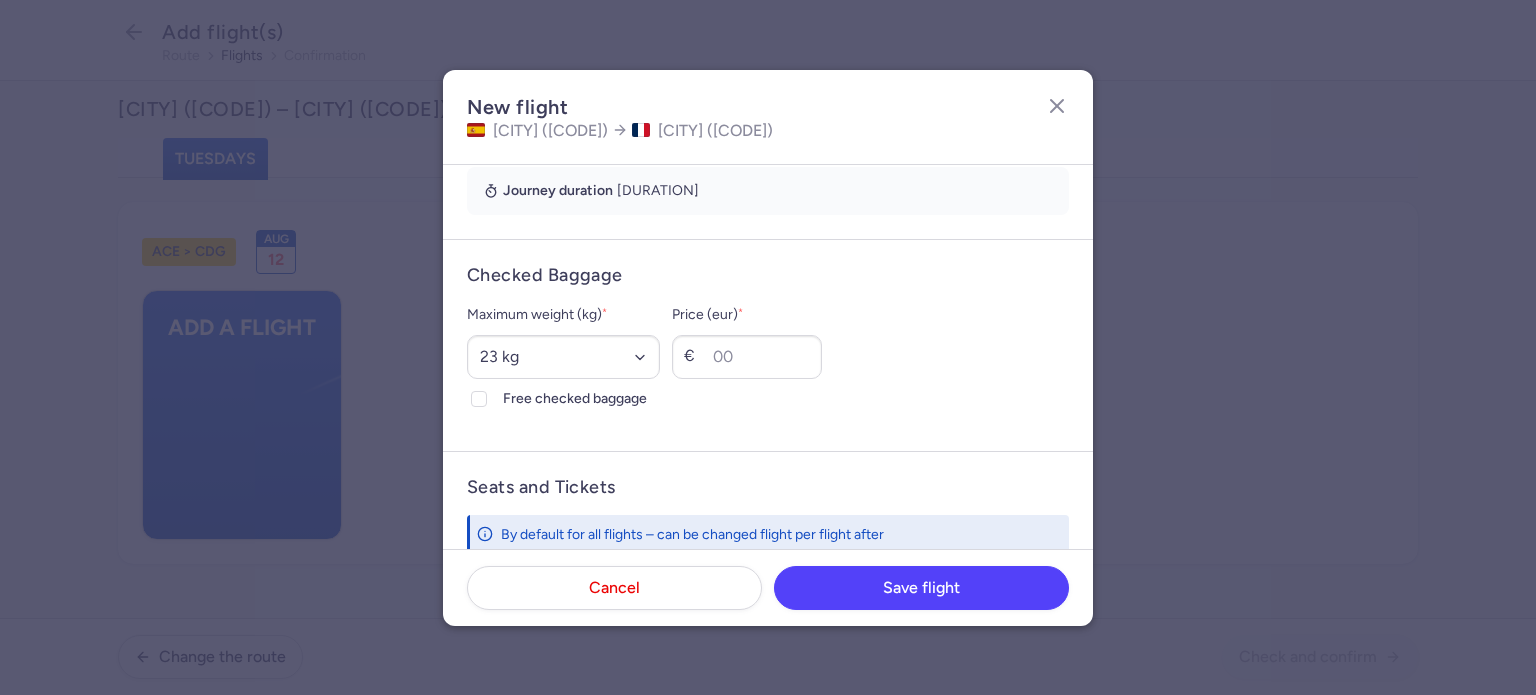 scroll, scrollTop: 513, scrollLeft: 0, axis: vertical 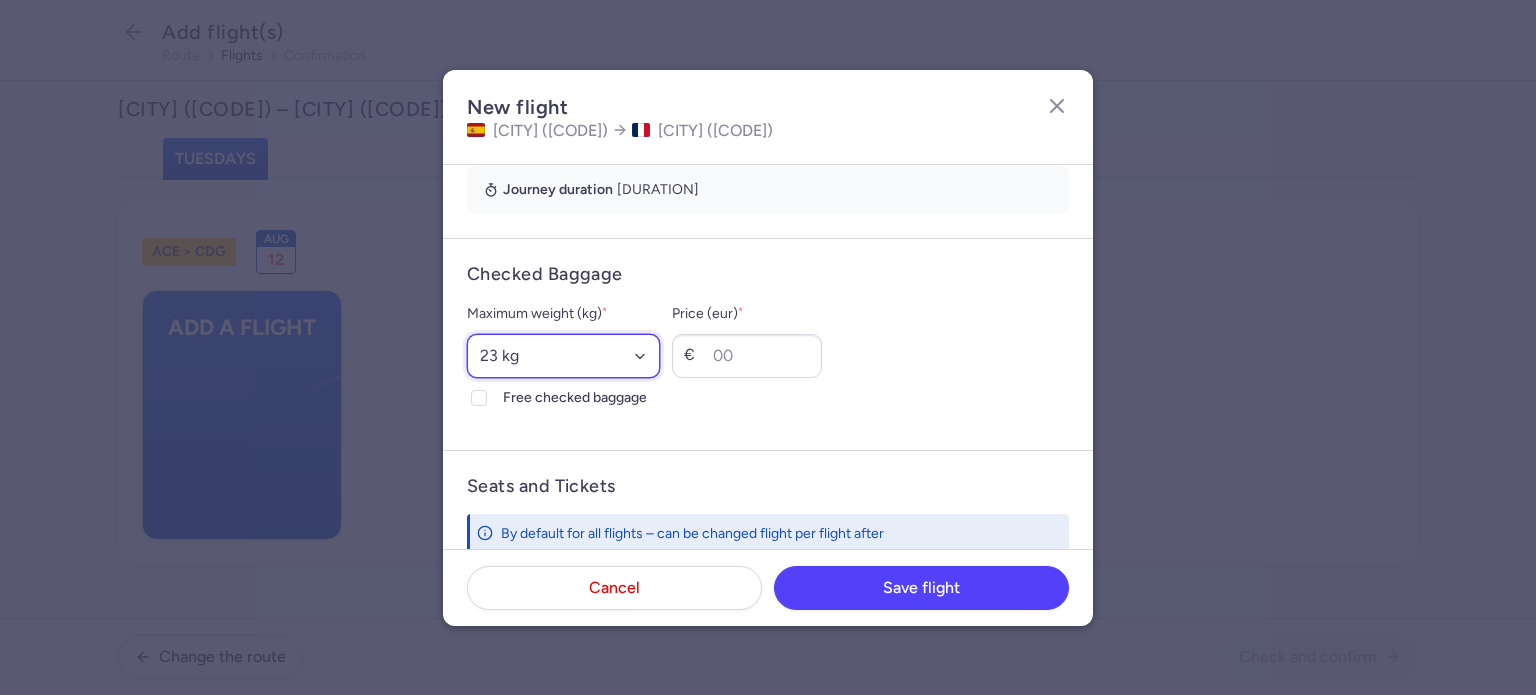click on "Select an option 15 kg 16 kg 17 kg 18 kg 19 kg 20 kg 21 kg 22 kg 23 kg 24 kg 25 kg 26 kg 27 kg 28 kg 29 kg 30 kg 31 kg 32 kg 33 kg 34 kg 35 kg" at bounding box center (563, 356) 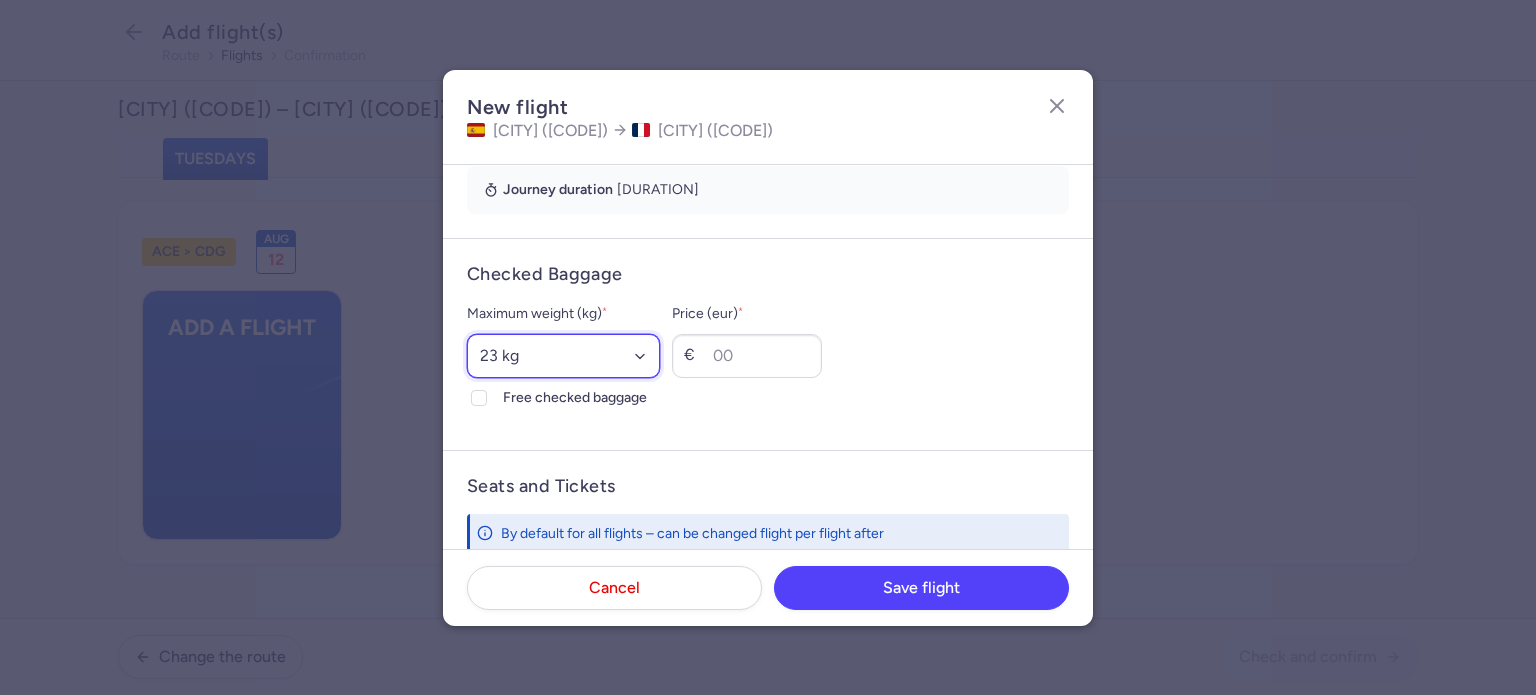 select on "20" 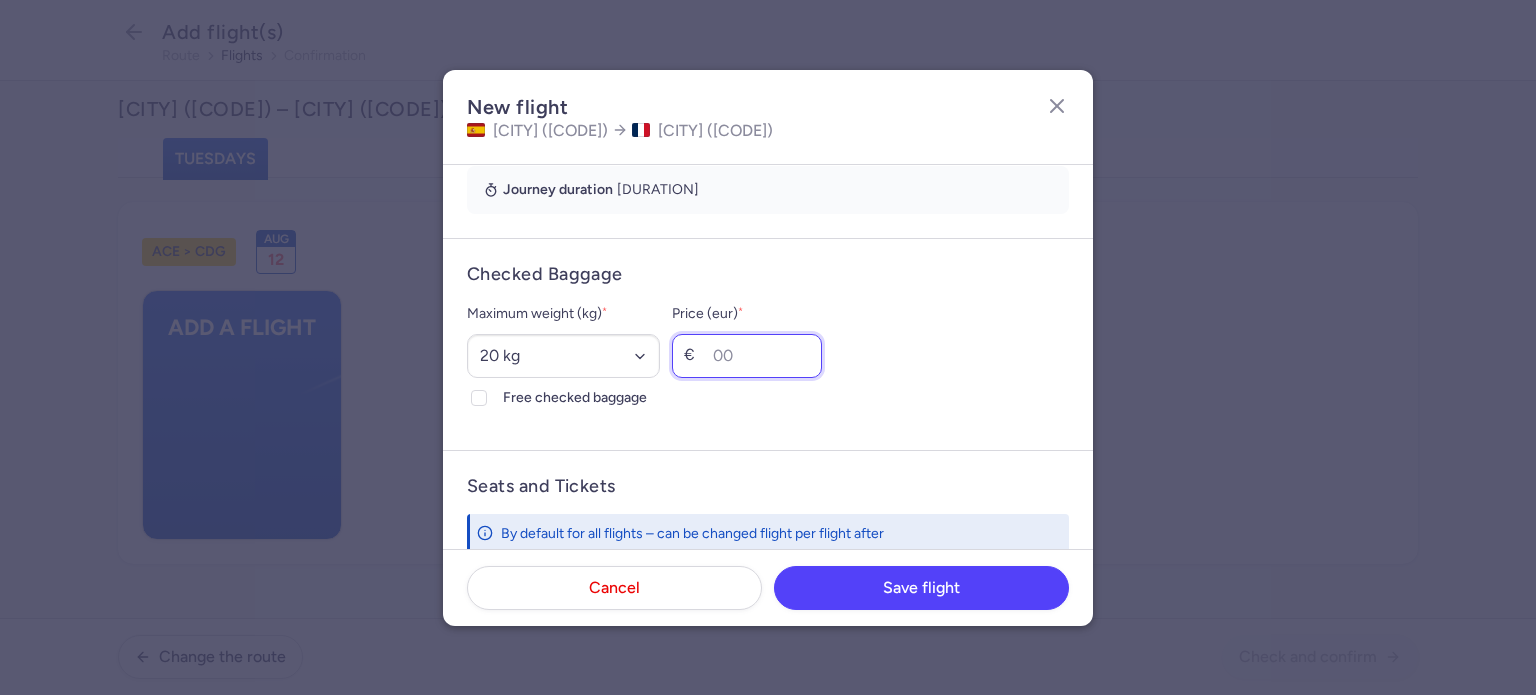 click on "Price (eur)  *" at bounding box center (747, 356) 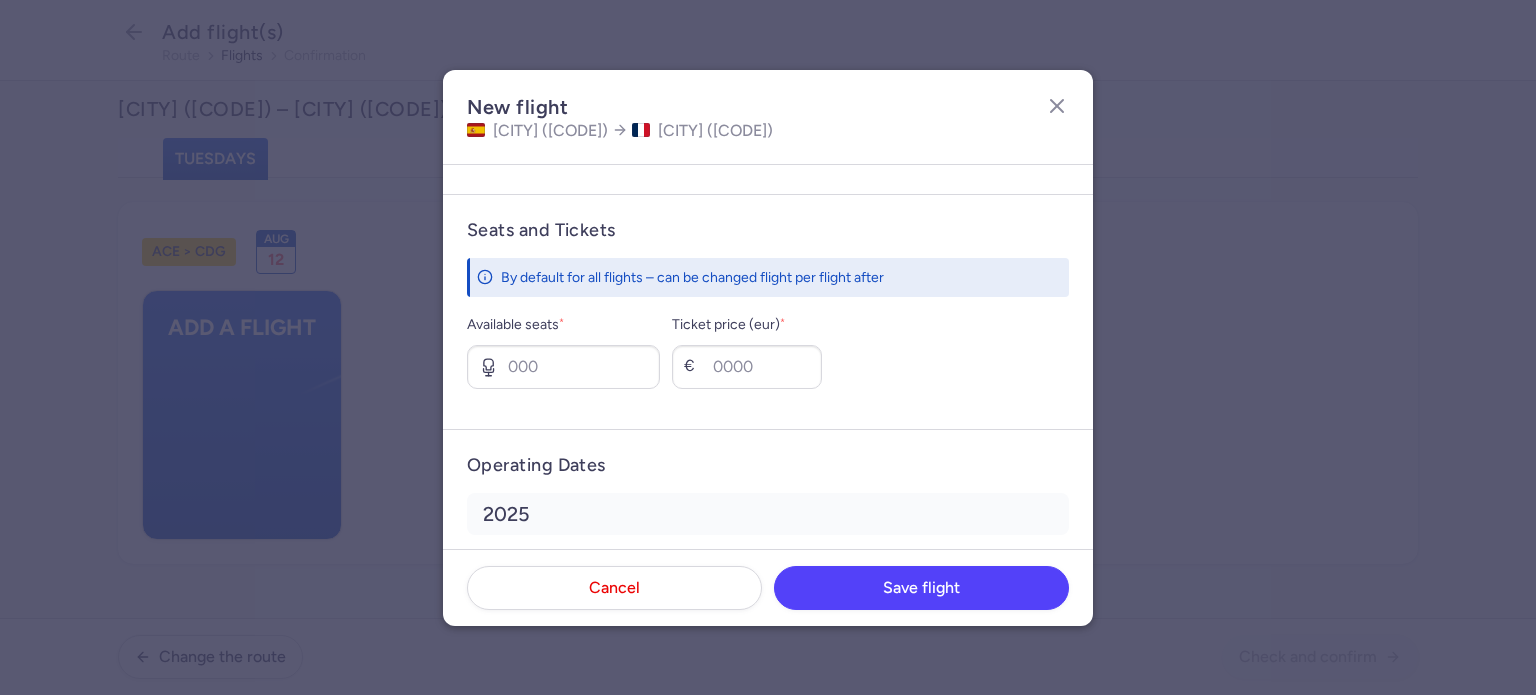 scroll, scrollTop: 813, scrollLeft: 0, axis: vertical 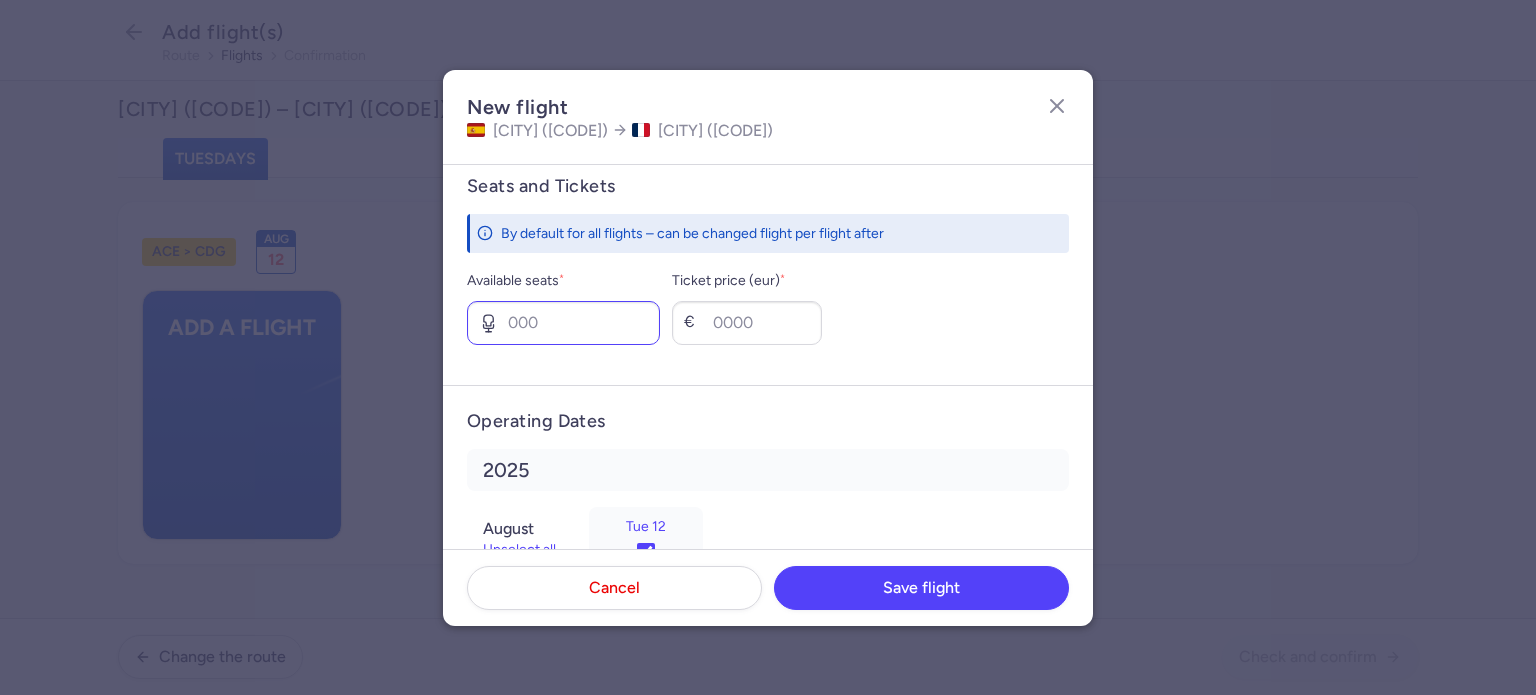 type on "40" 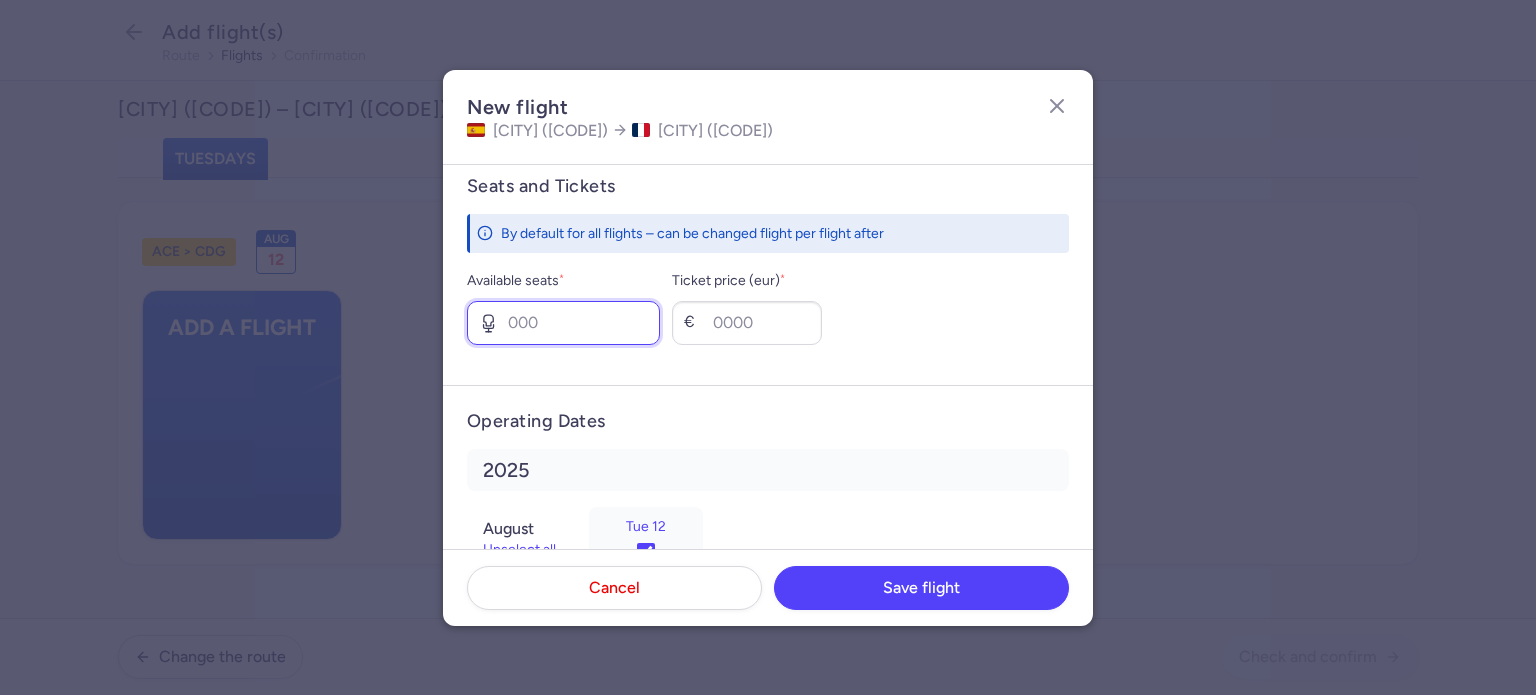 click on "Available seats  *" at bounding box center (563, 323) 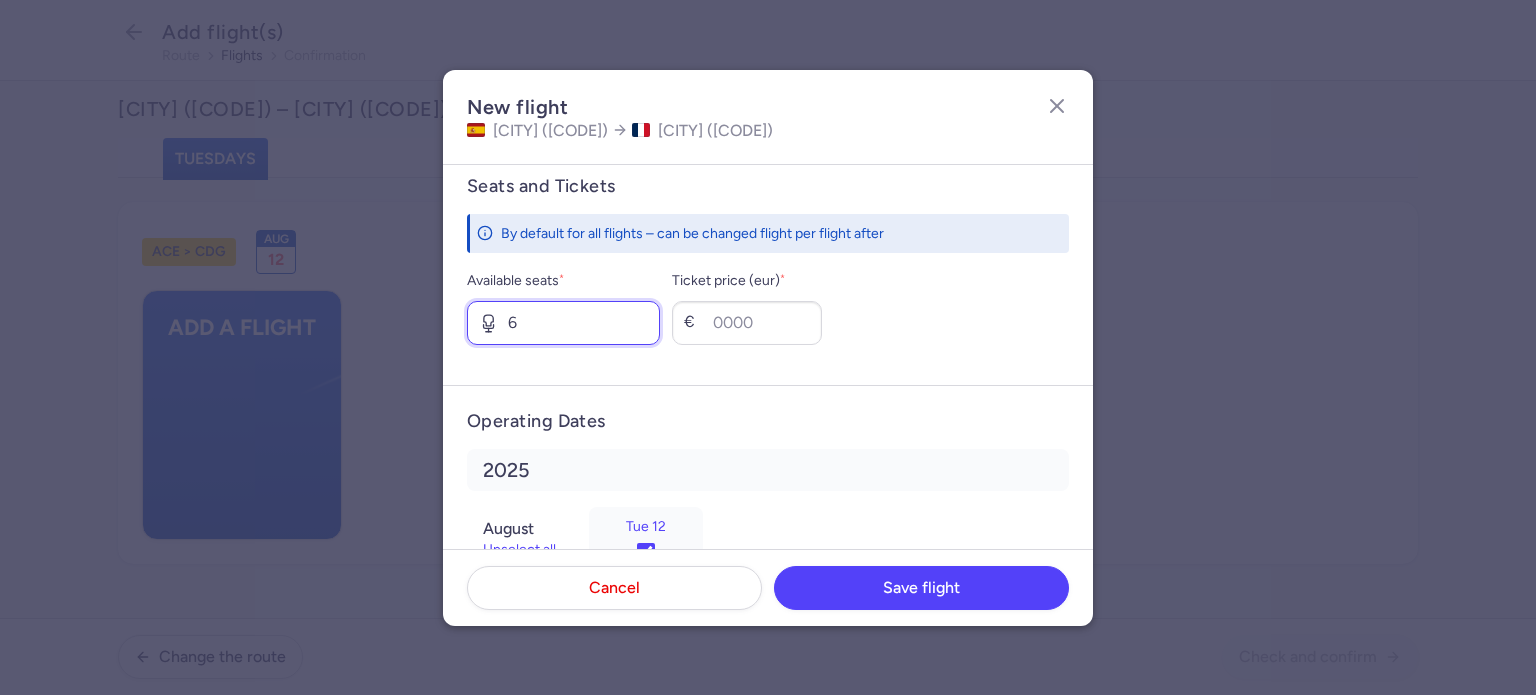 type on "6" 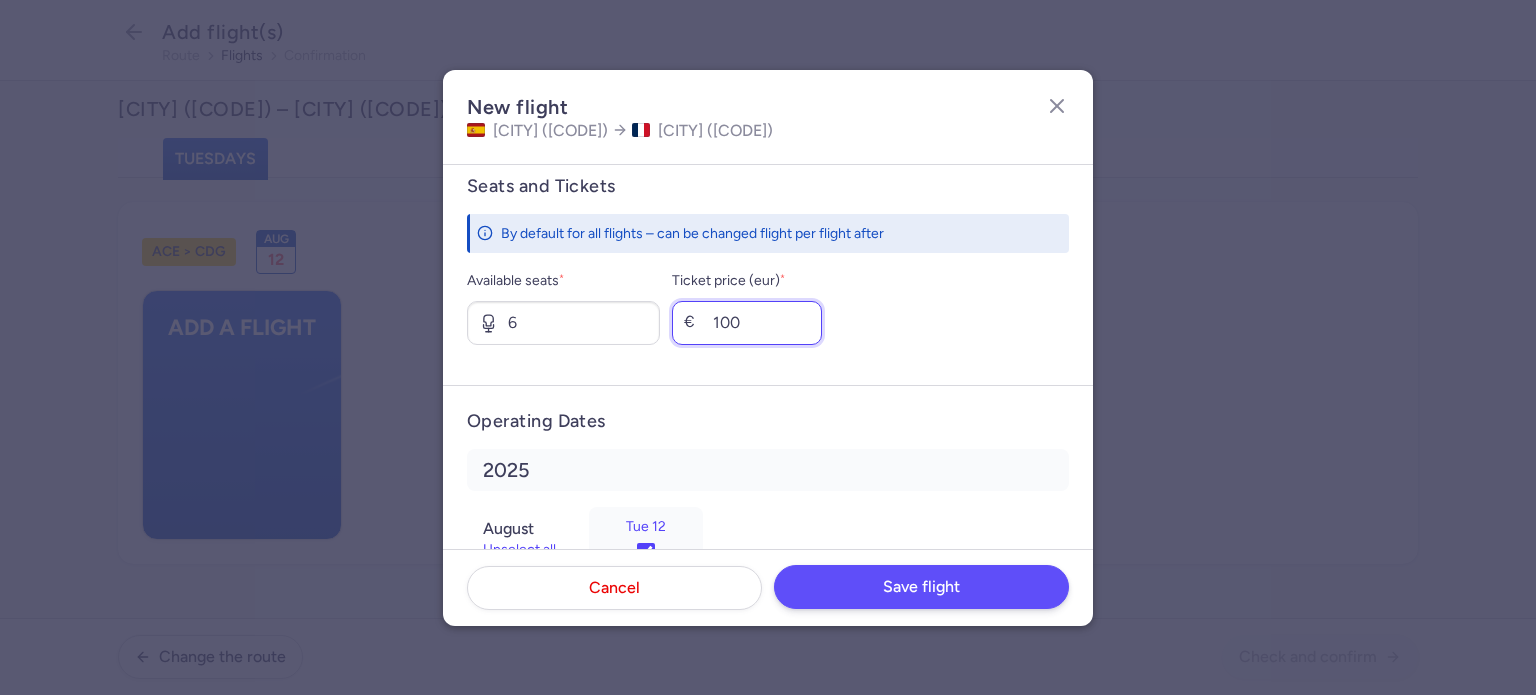 type on "100" 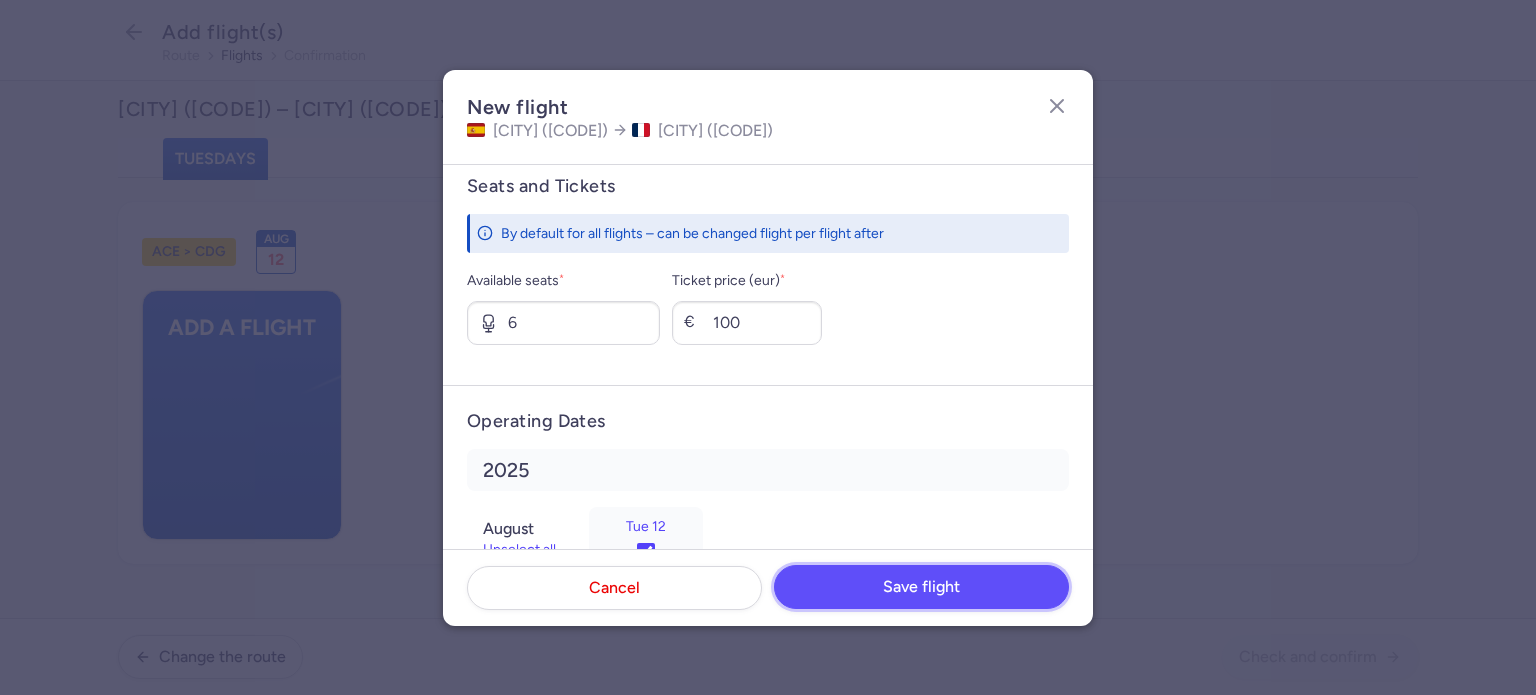 click on "Save flight" at bounding box center [921, 587] 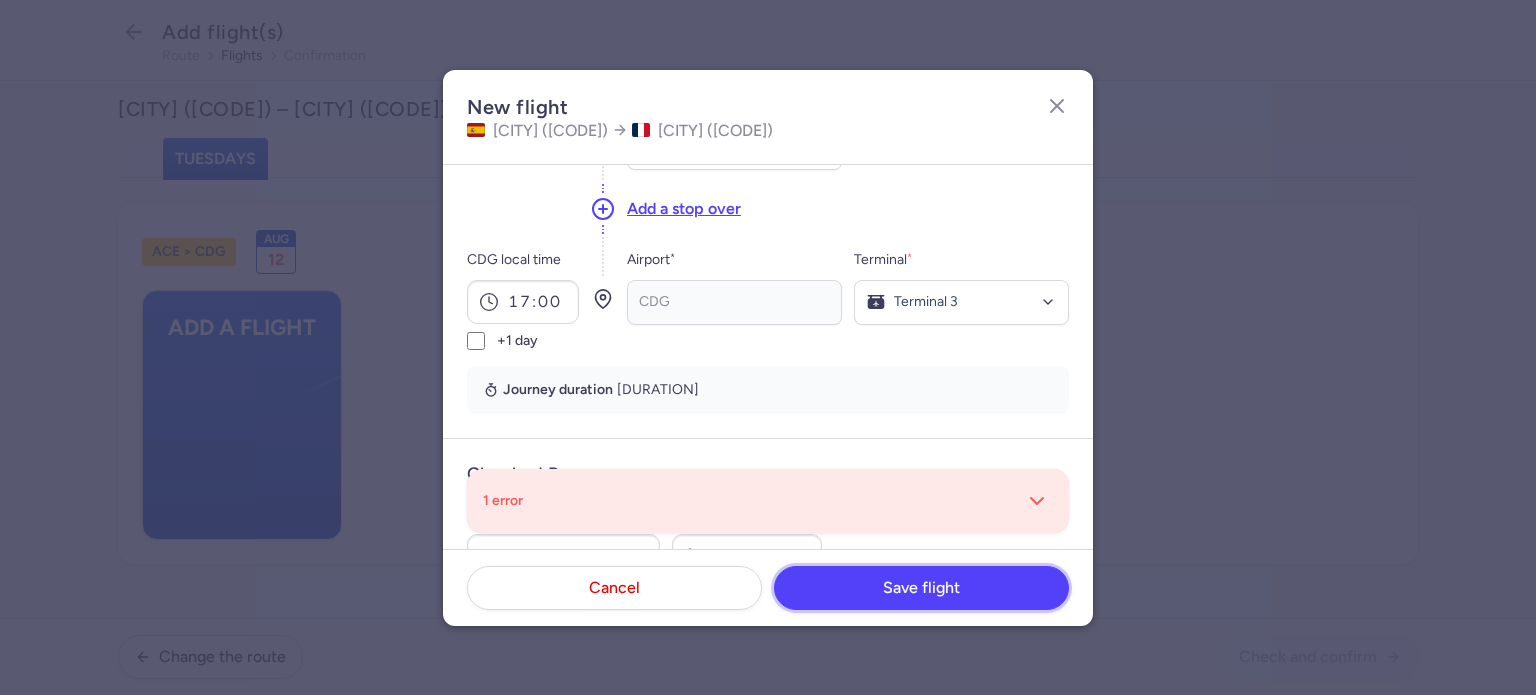 scroll, scrollTop: 0, scrollLeft: 0, axis: both 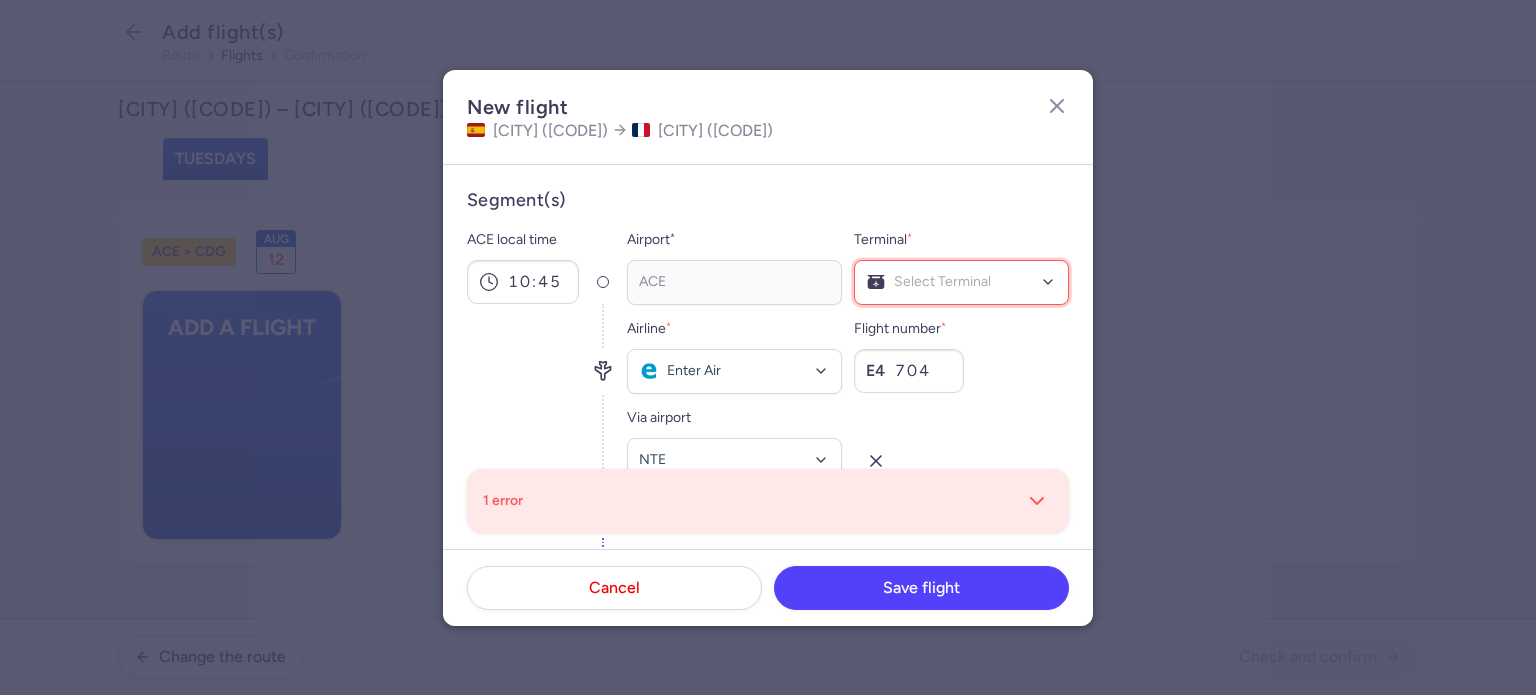 click on "Select Terminal" 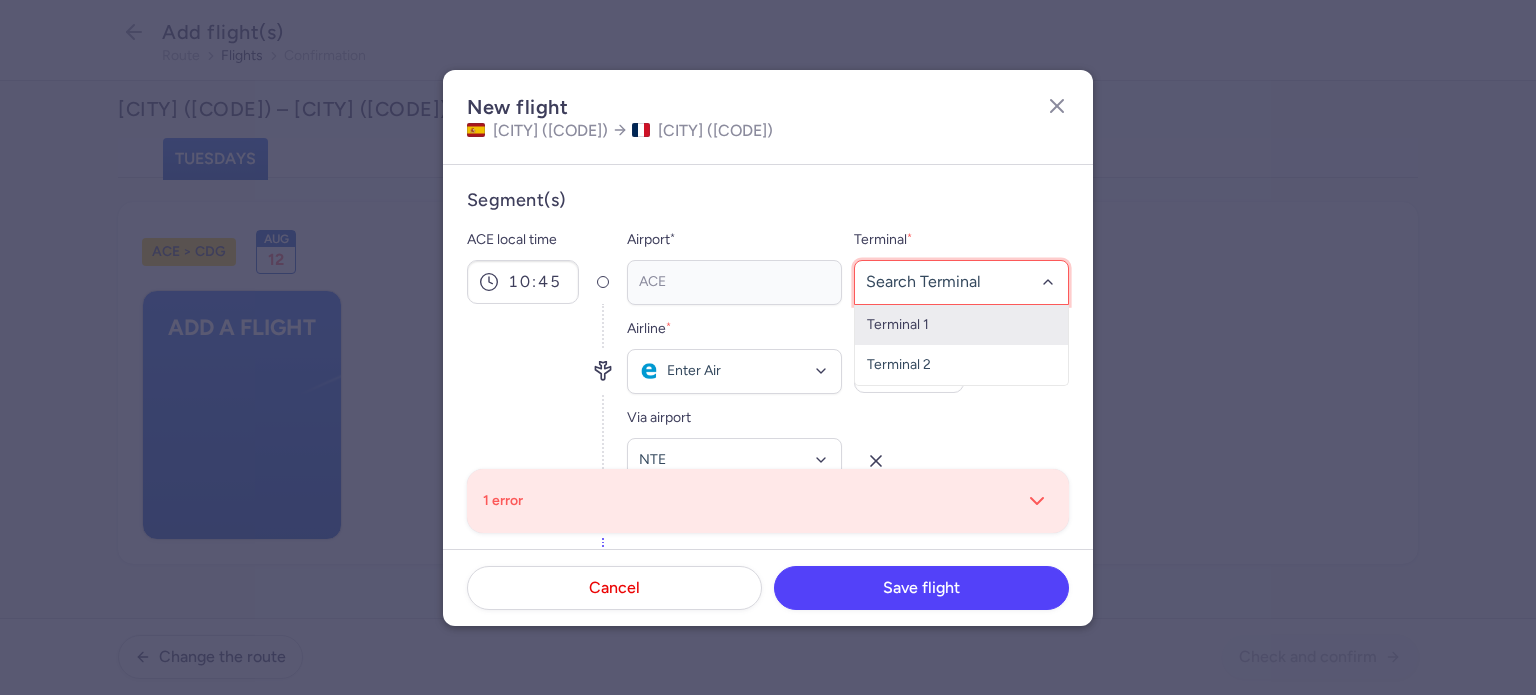 drag, startPoint x: 916, startPoint y: 329, endPoint x: 1130, endPoint y: 378, distance: 219.53815 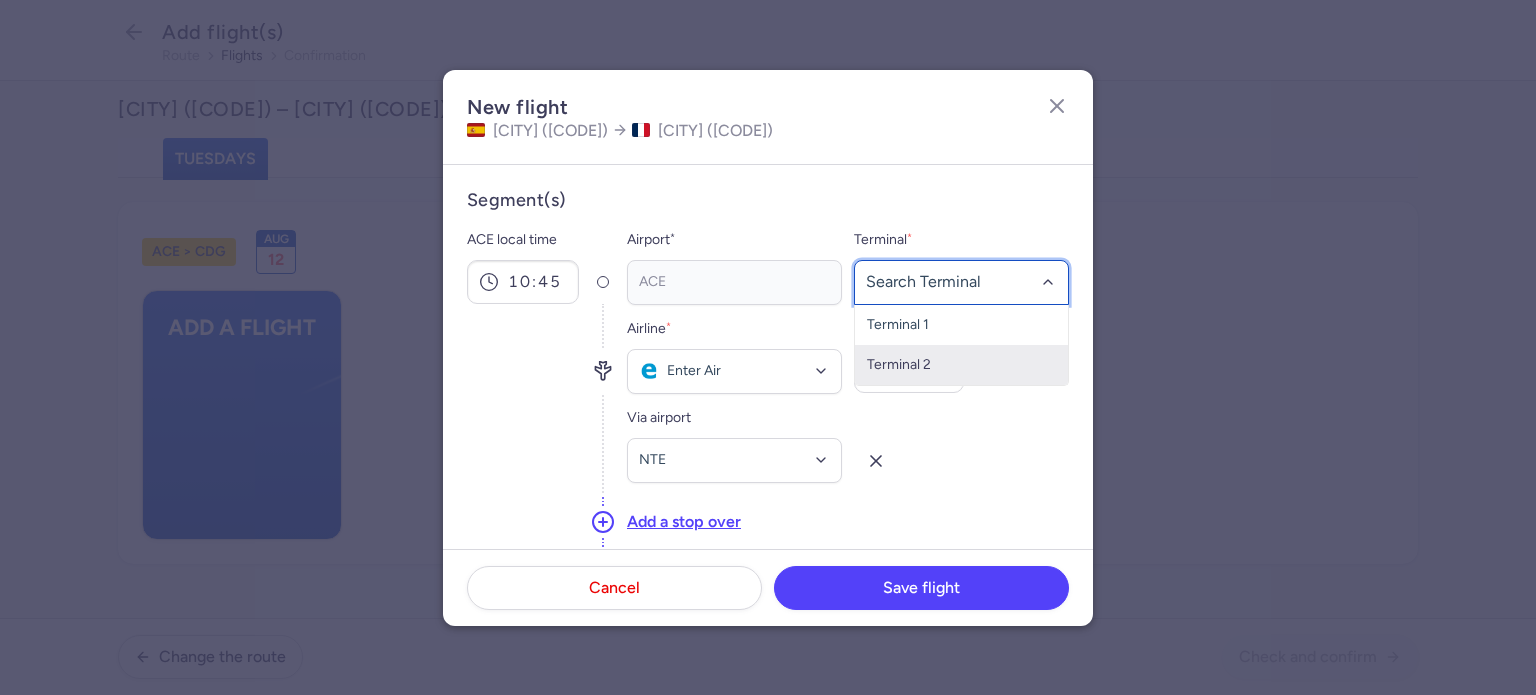 click on "Terminal 2" 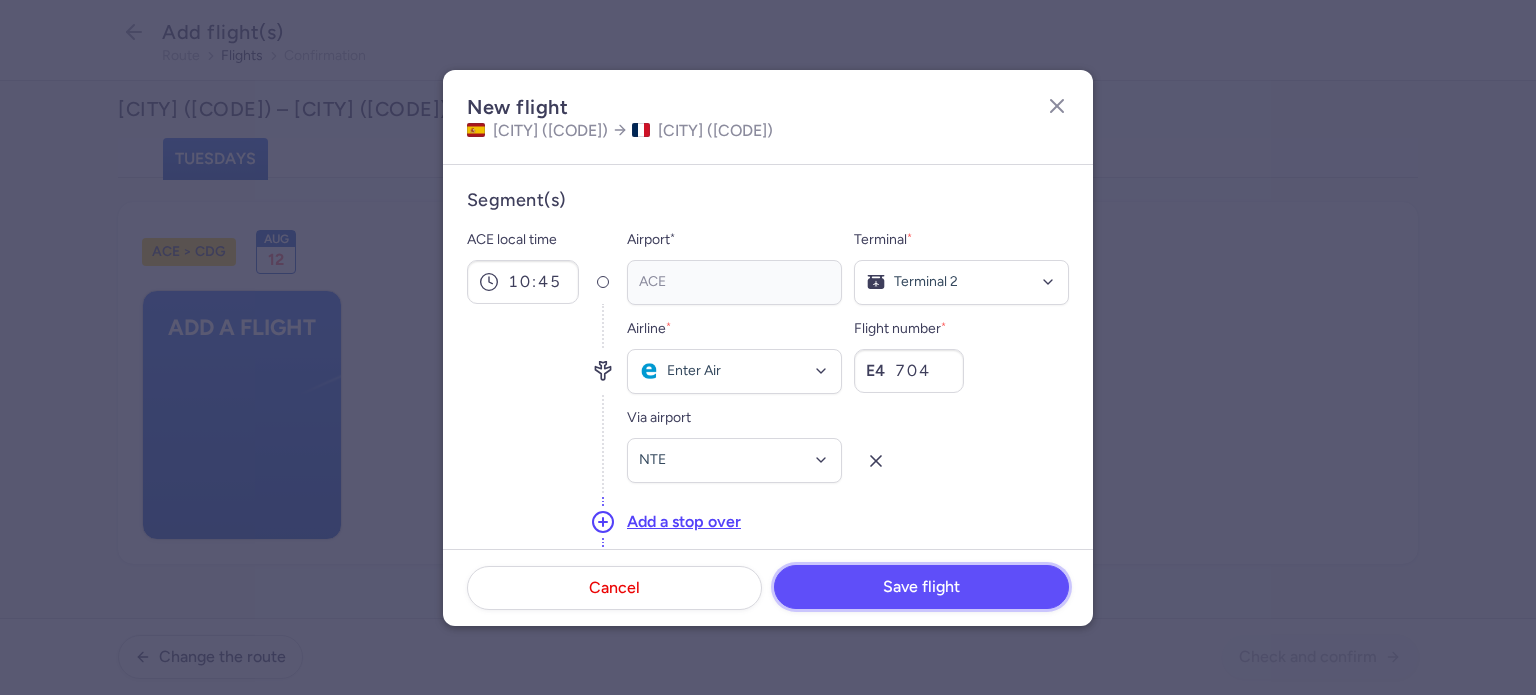 click on "Save flight" at bounding box center [921, 587] 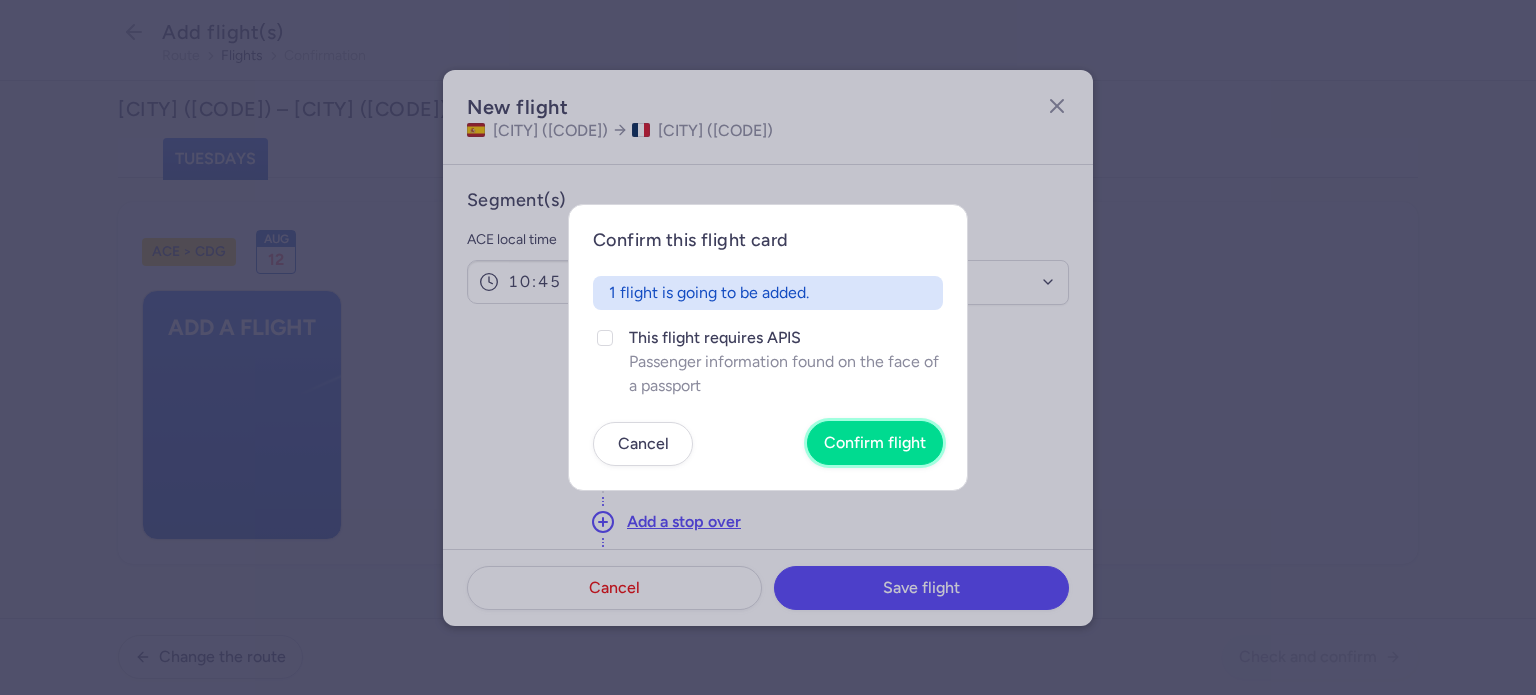 click on "Confirm flight" at bounding box center [875, 443] 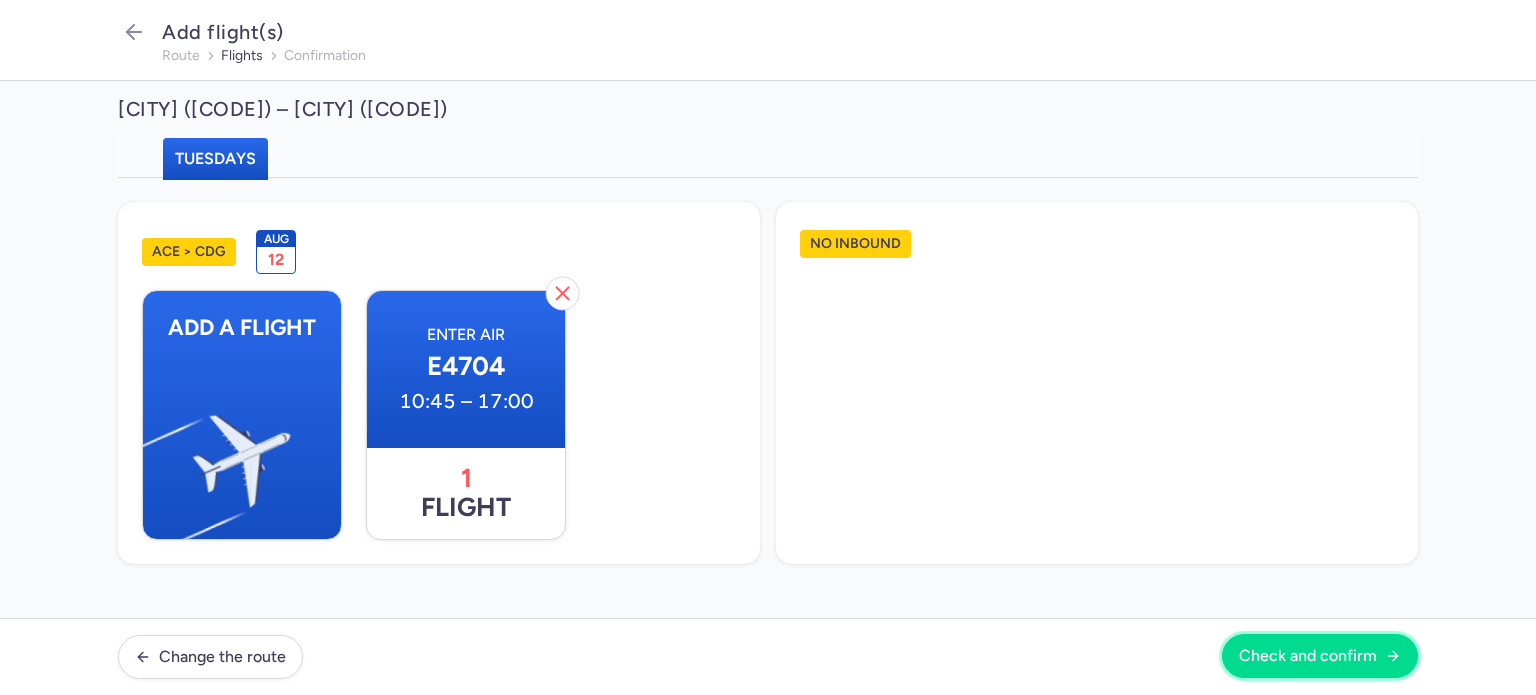 click on "Check and confirm" at bounding box center [1320, 656] 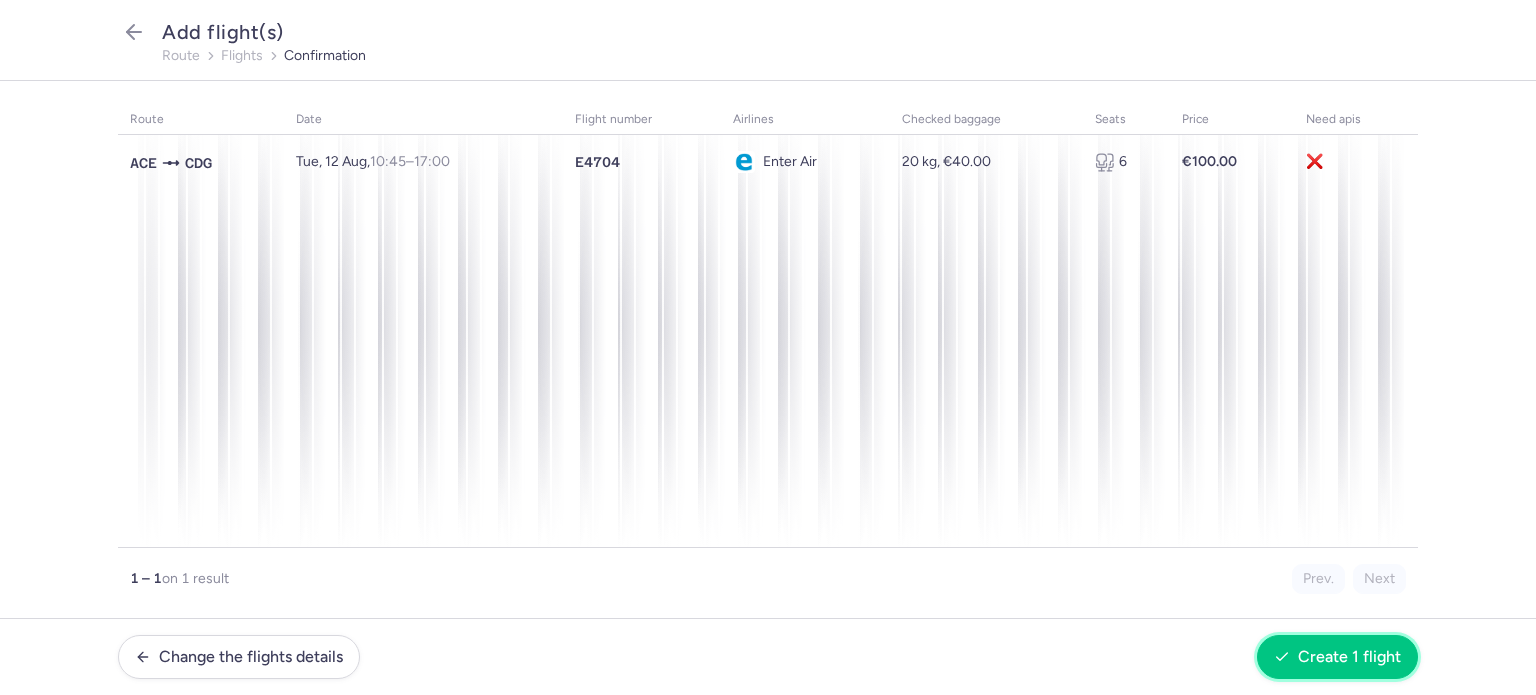 click on "Create 1 flight" at bounding box center [1337, 657] 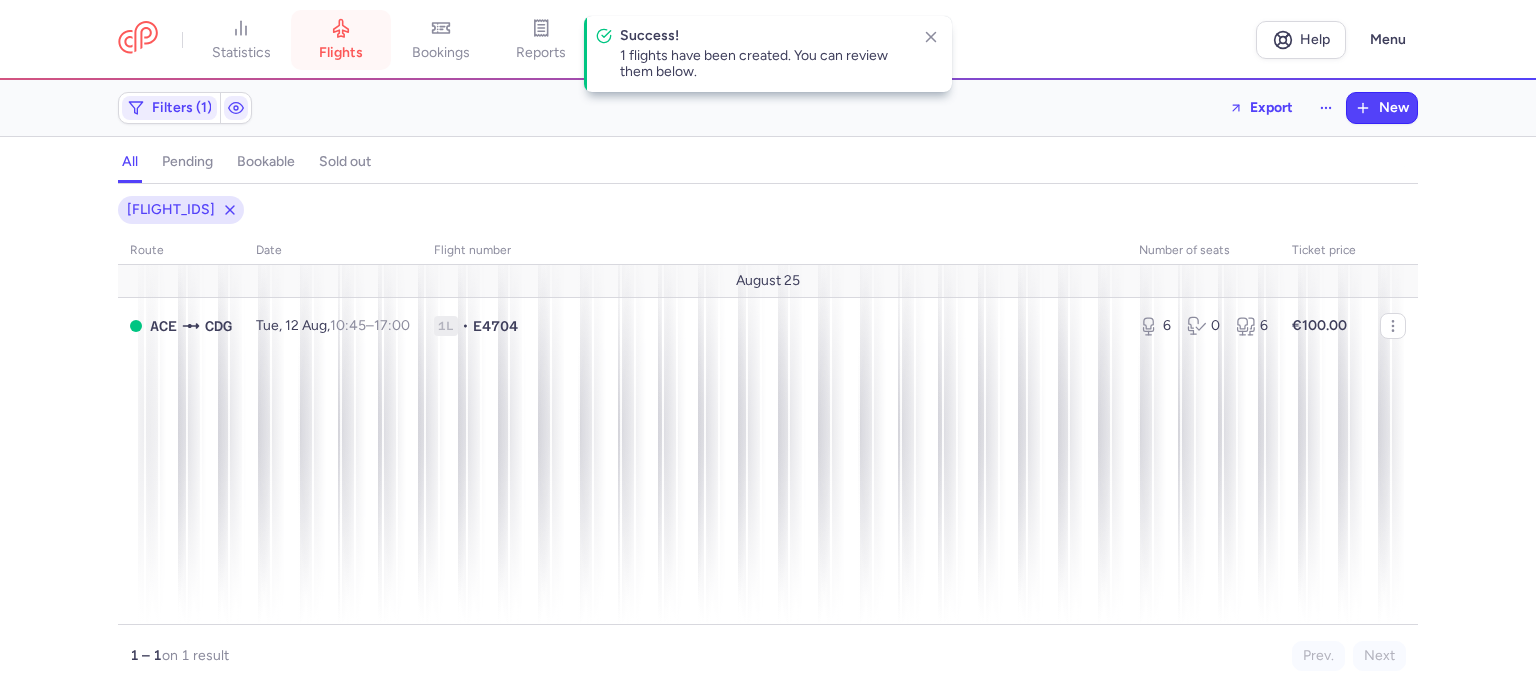 click on "flights" at bounding box center (341, 40) 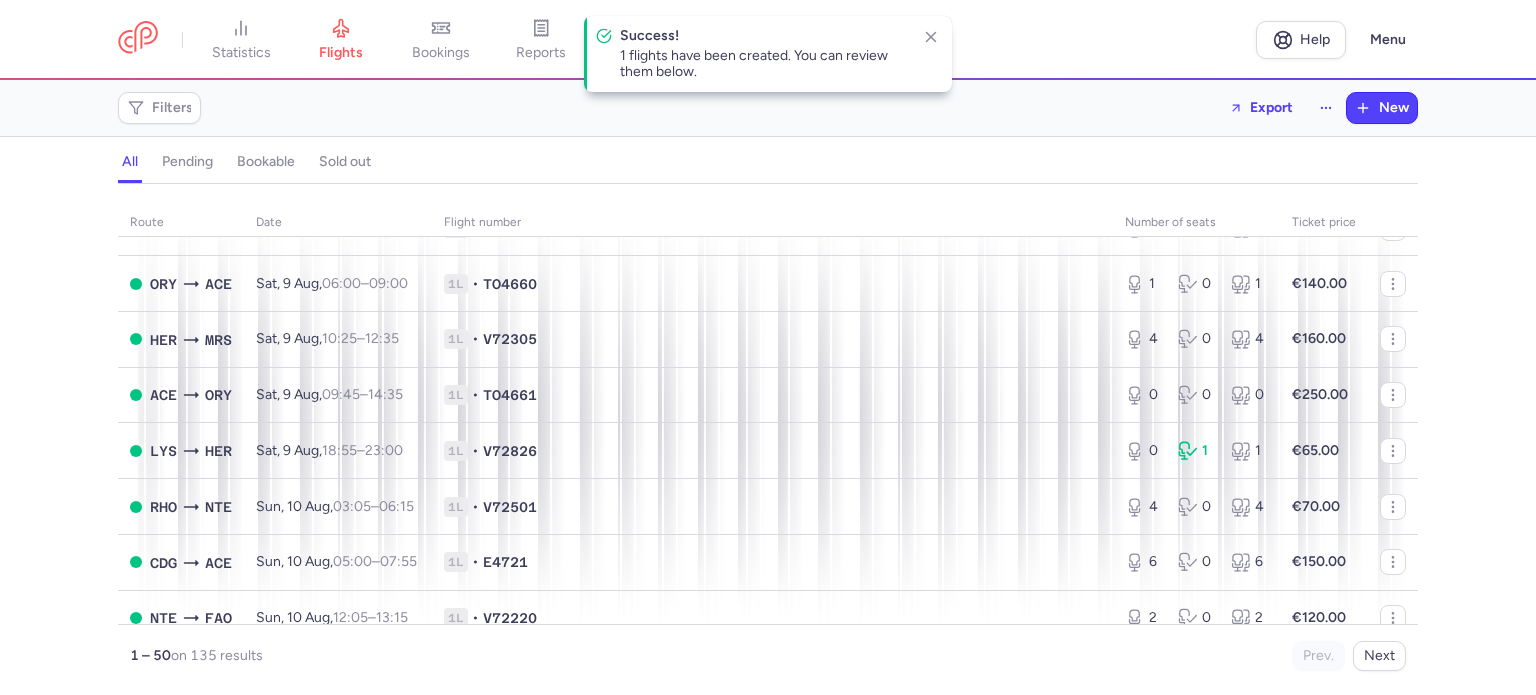scroll, scrollTop: 2496, scrollLeft: 0, axis: vertical 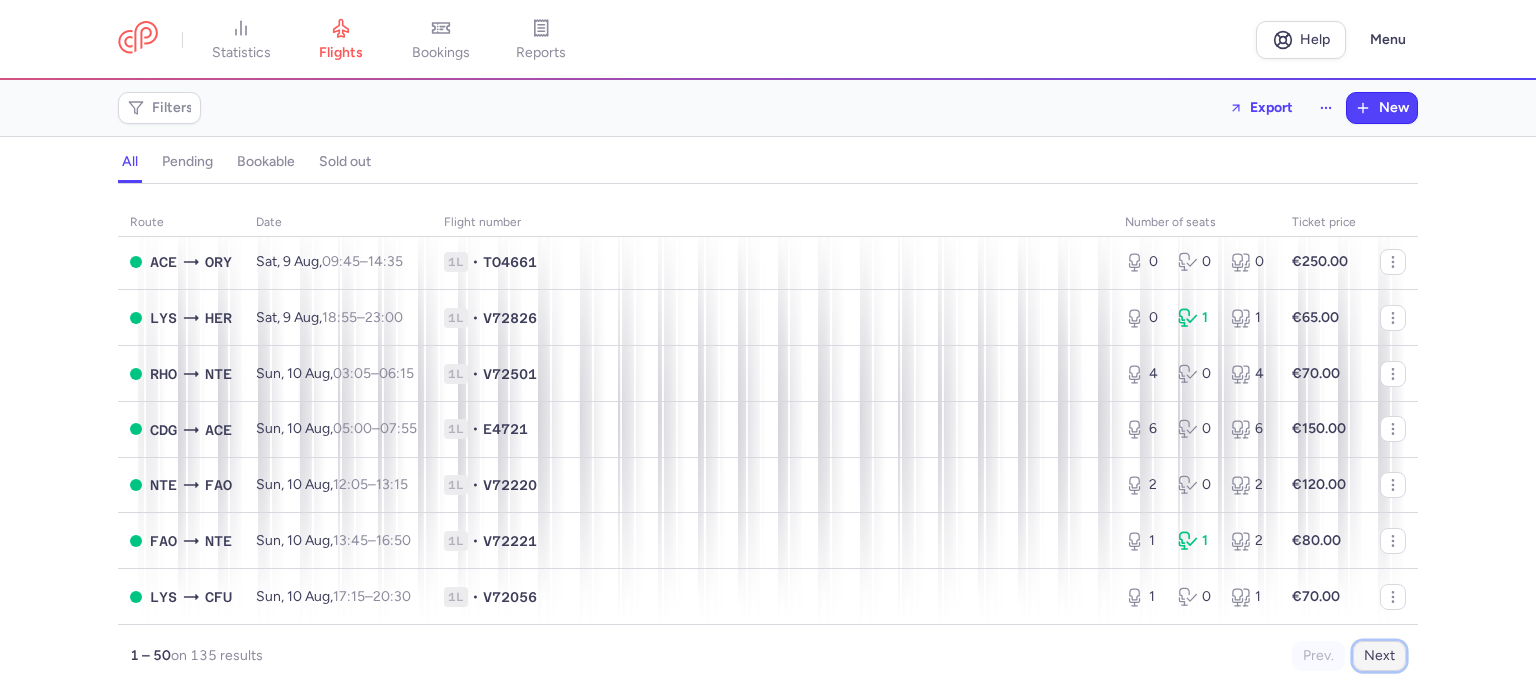 click on "Next" at bounding box center [1379, 656] 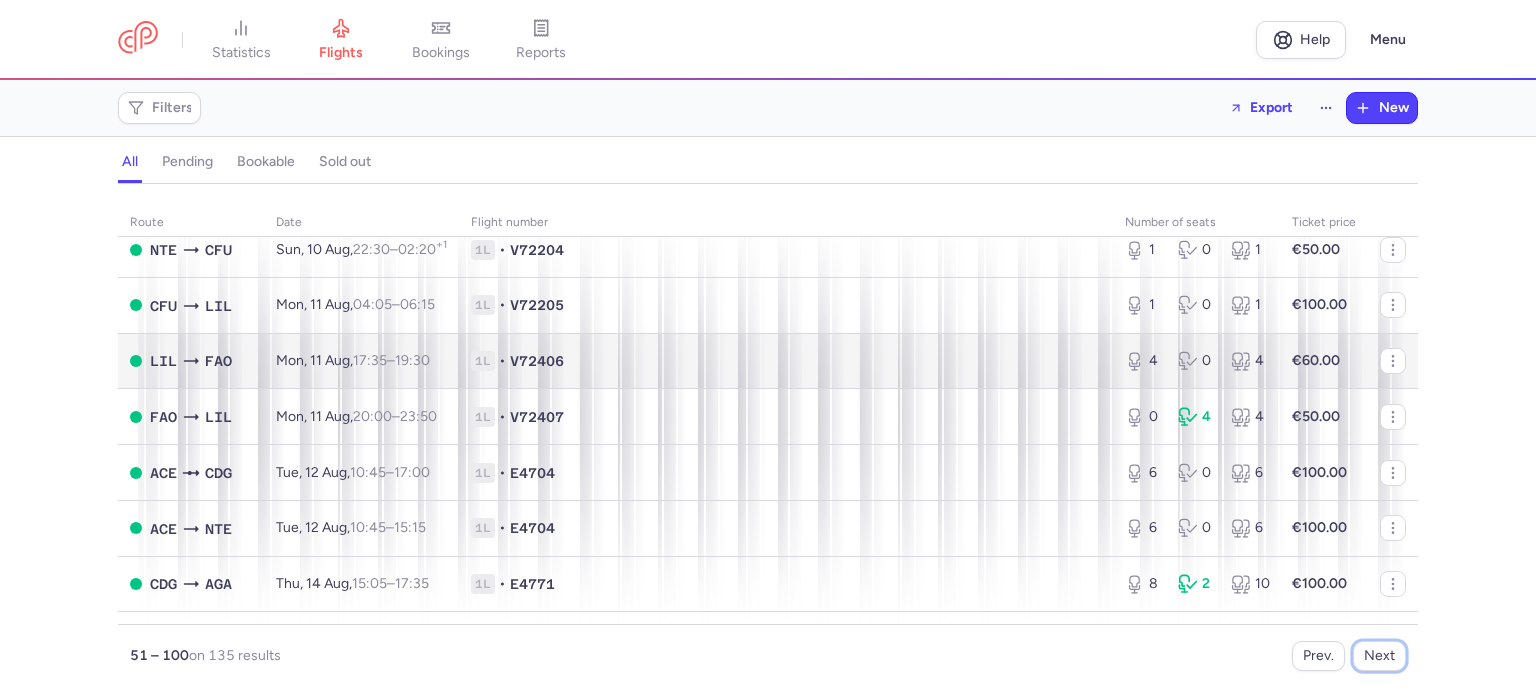 scroll, scrollTop: 300, scrollLeft: 0, axis: vertical 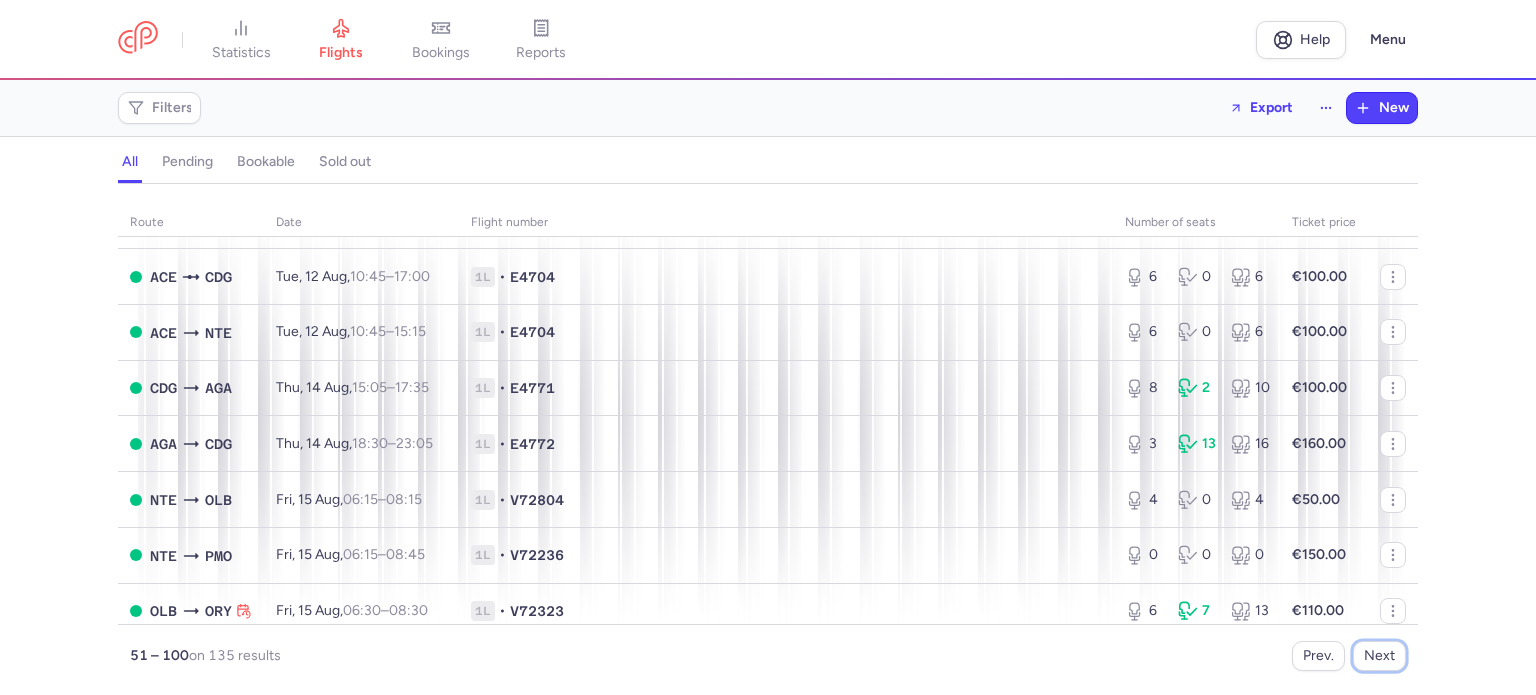 type 